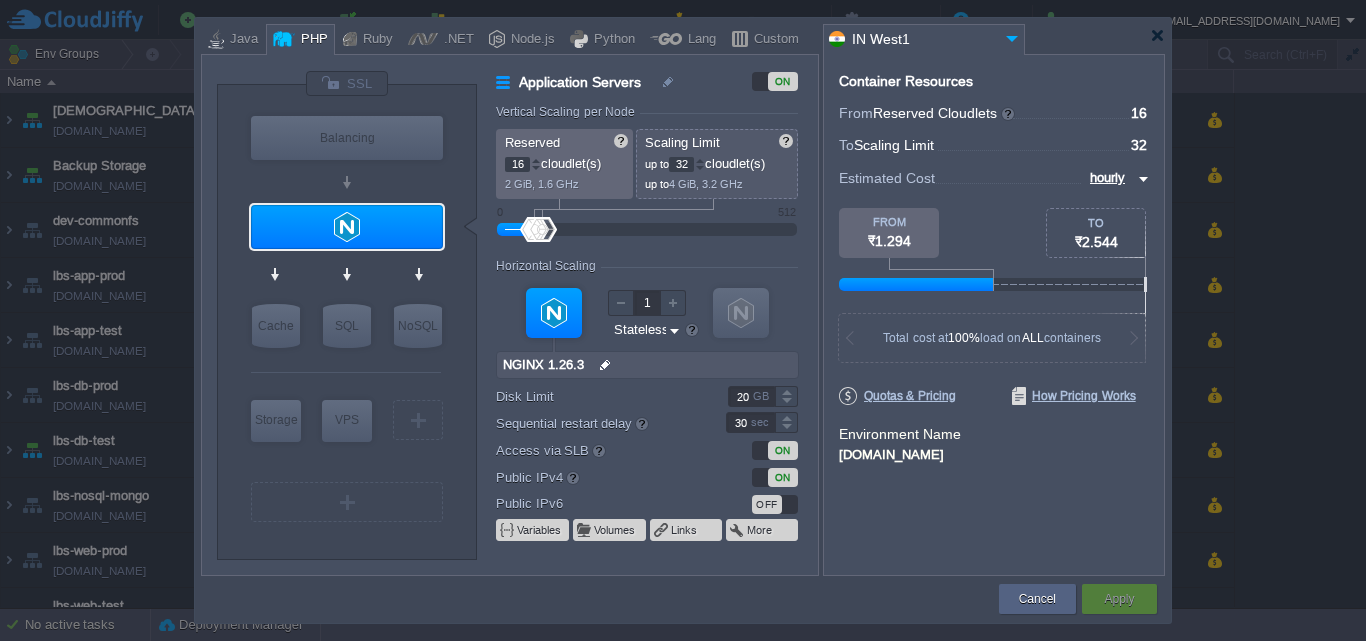 scroll, scrollTop: 0, scrollLeft: 0, axis: both 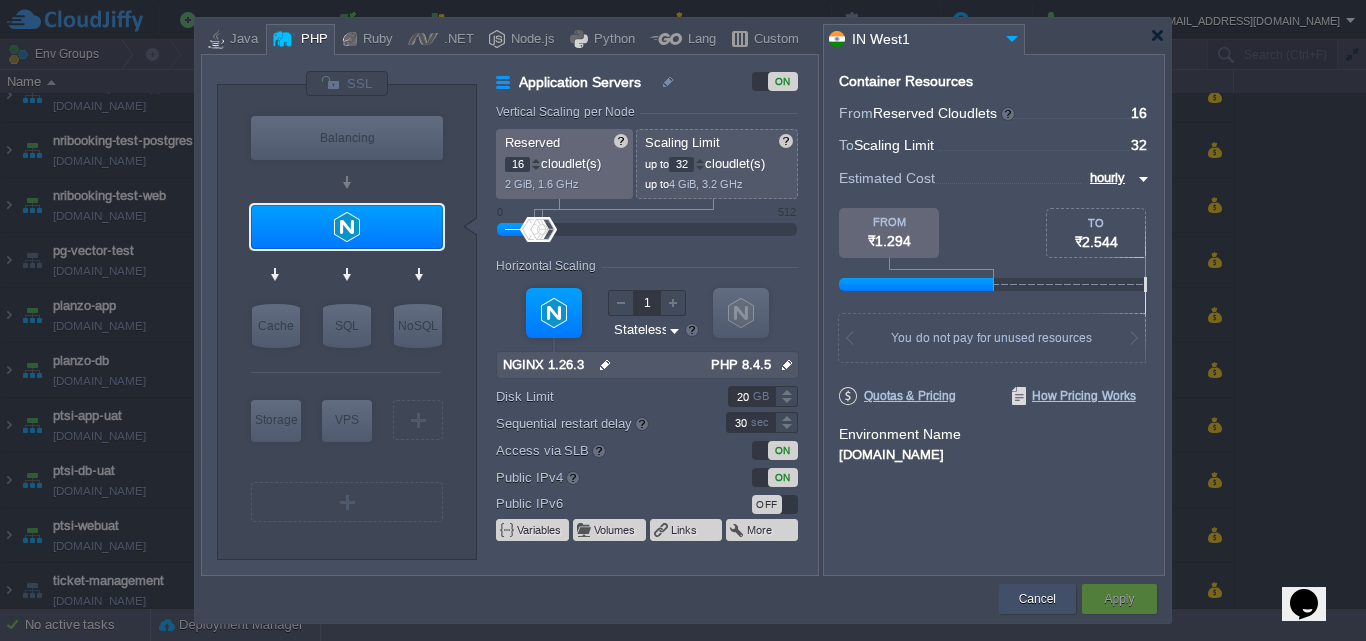 click on "Cancel" at bounding box center (1037, 599) 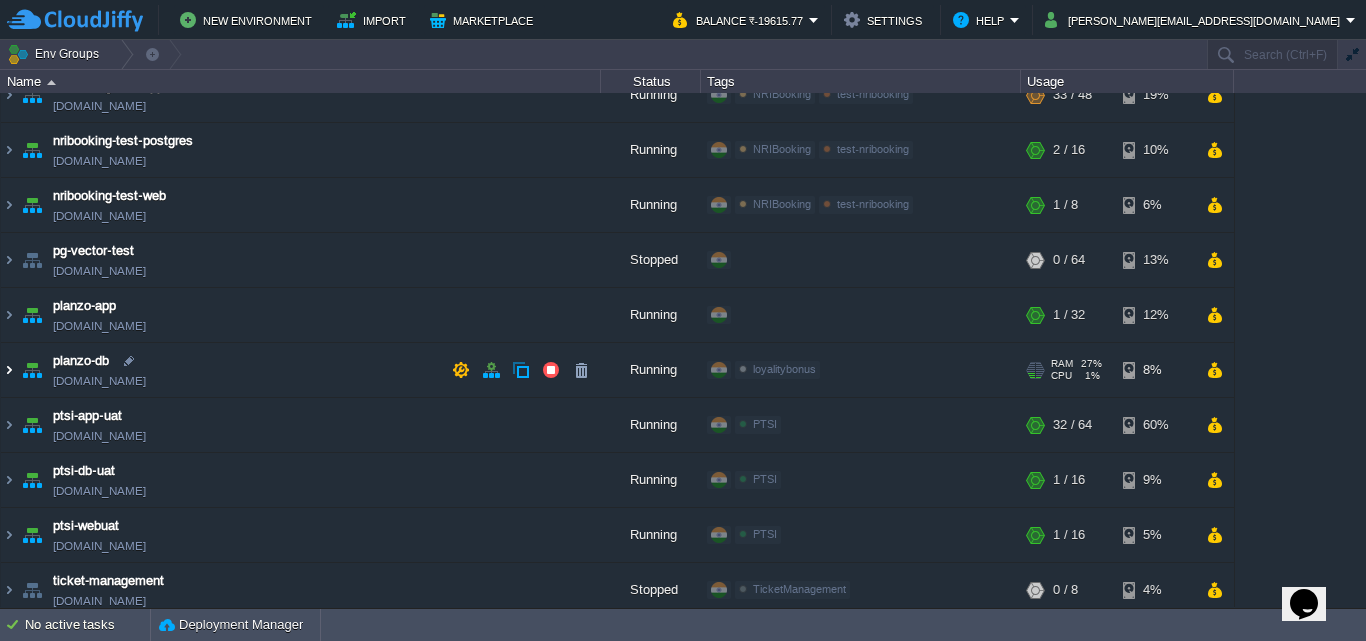 click at bounding box center [9, 370] 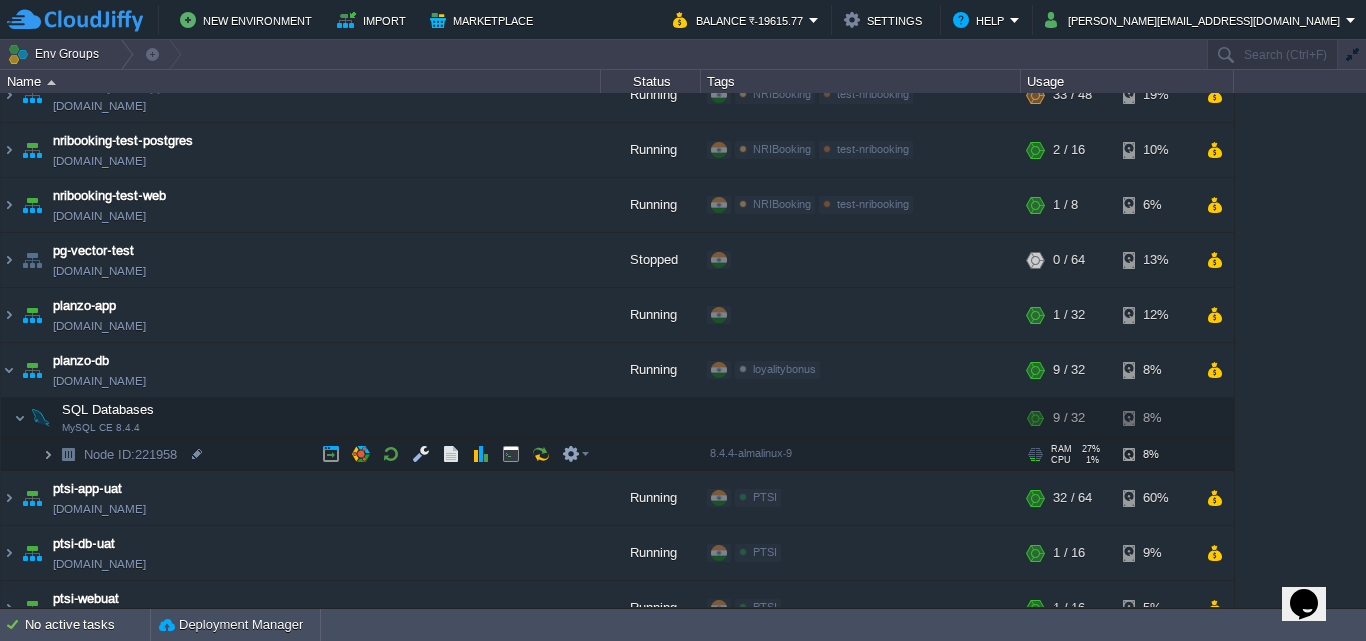 click at bounding box center (48, 454) 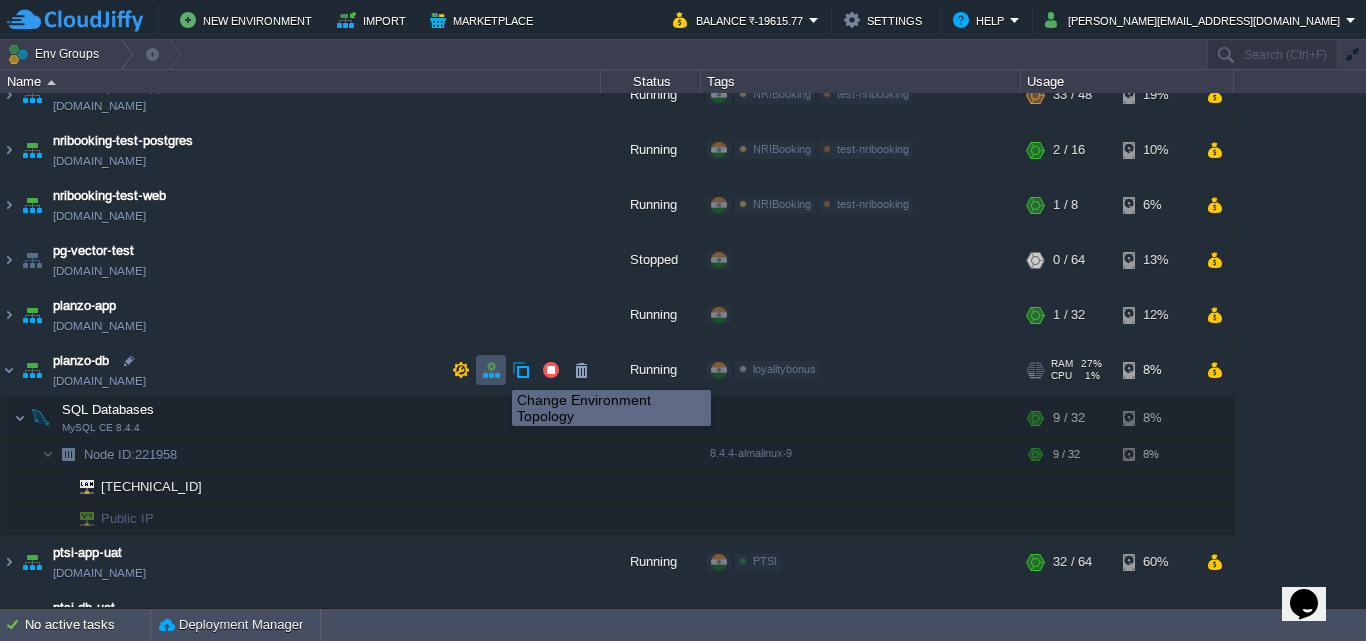 click at bounding box center [491, 370] 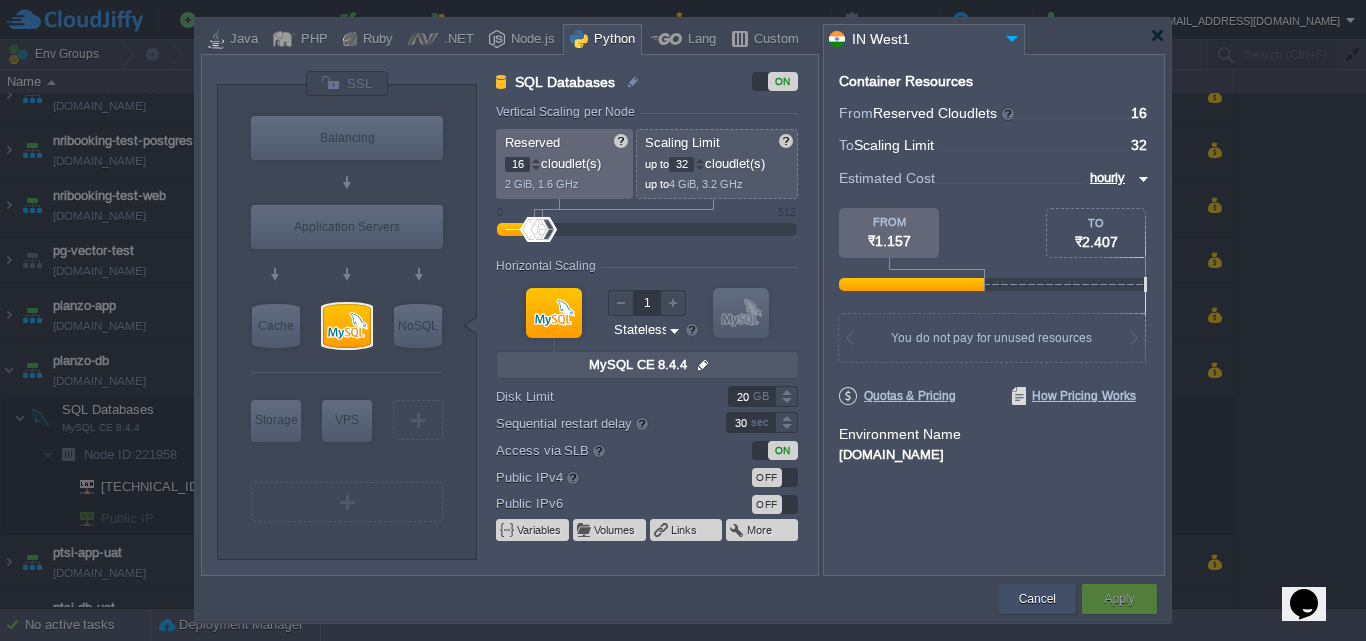 click on "Cancel" at bounding box center (1037, 599) 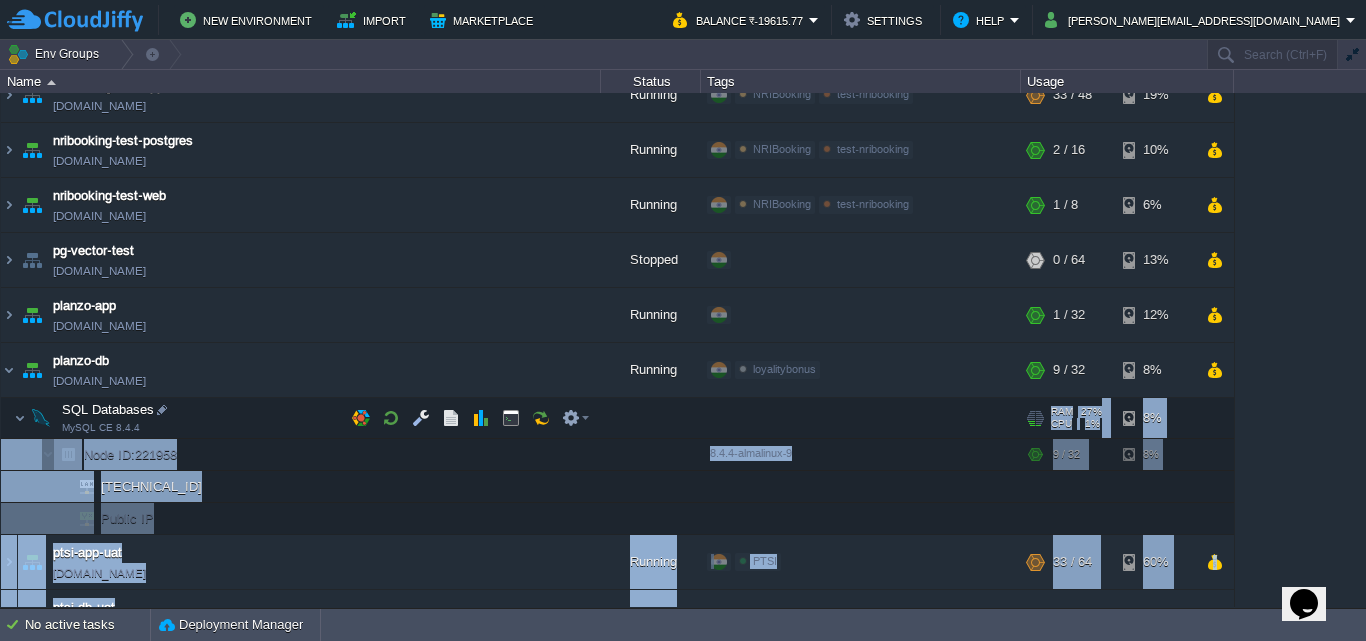 drag, startPoint x: 1015, startPoint y: 597, endPoint x: 927, endPoint y: 401, distance: 214.84879 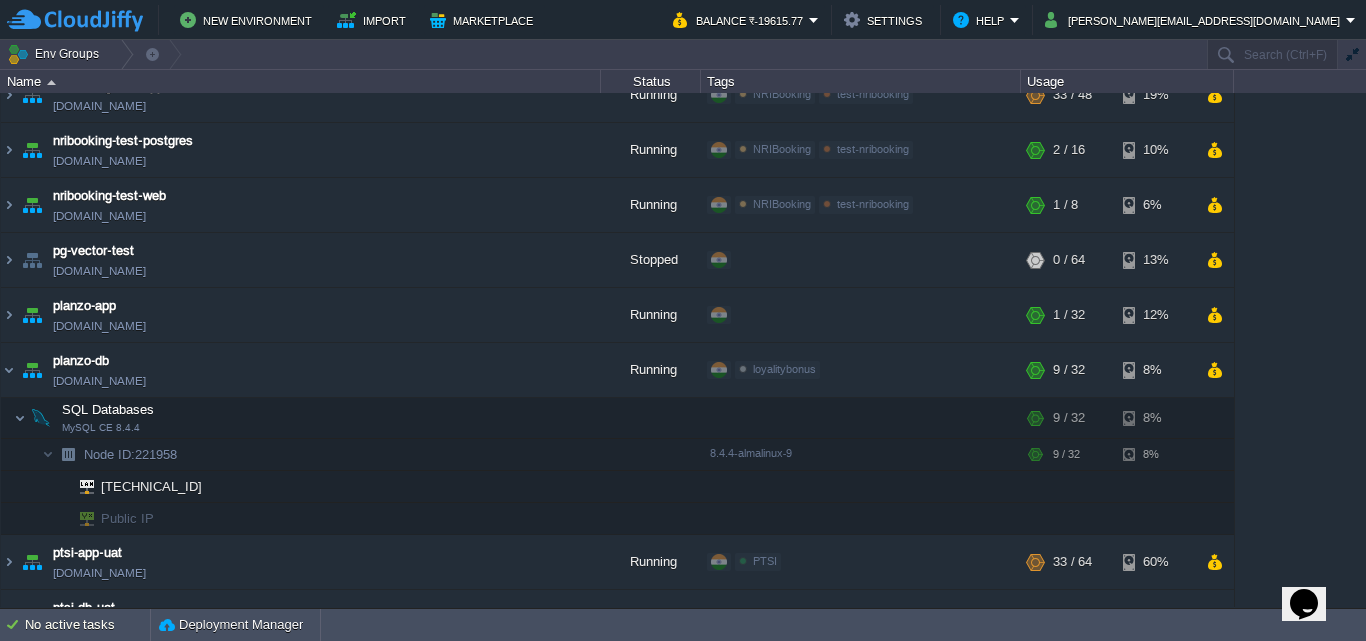 click on "No active tasks   Deployment Manager" at bounding box center (683, 625) 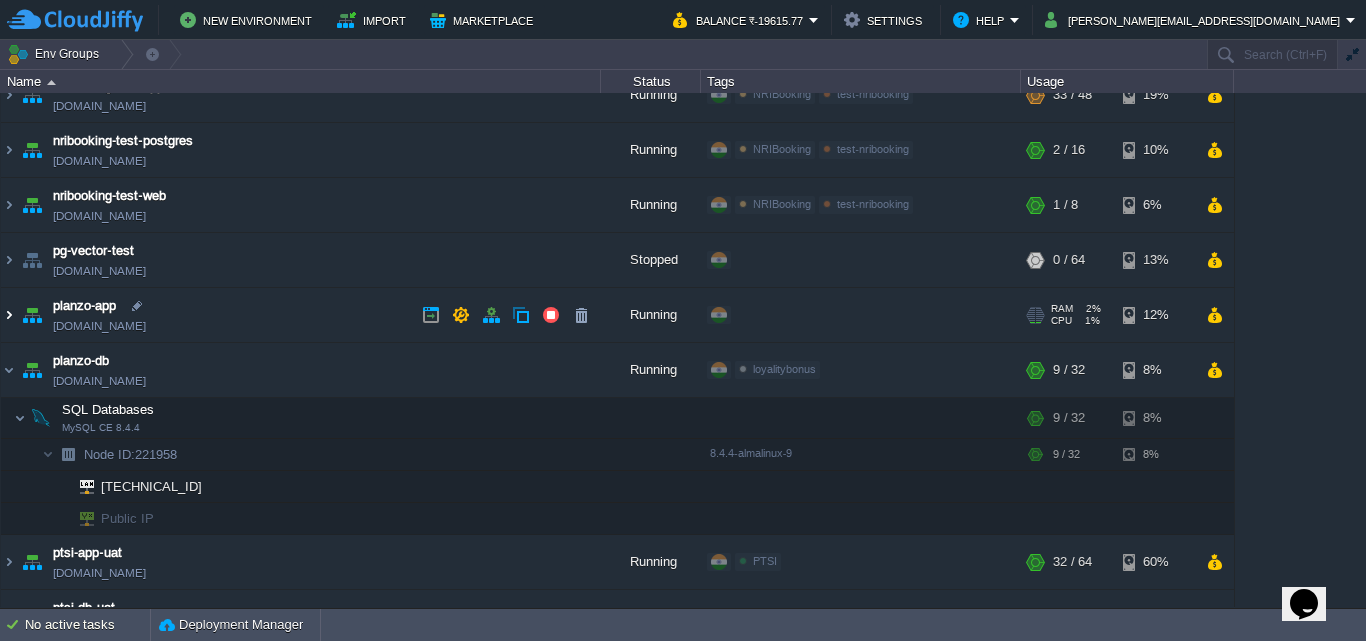 click at bounding box center [9, 315] 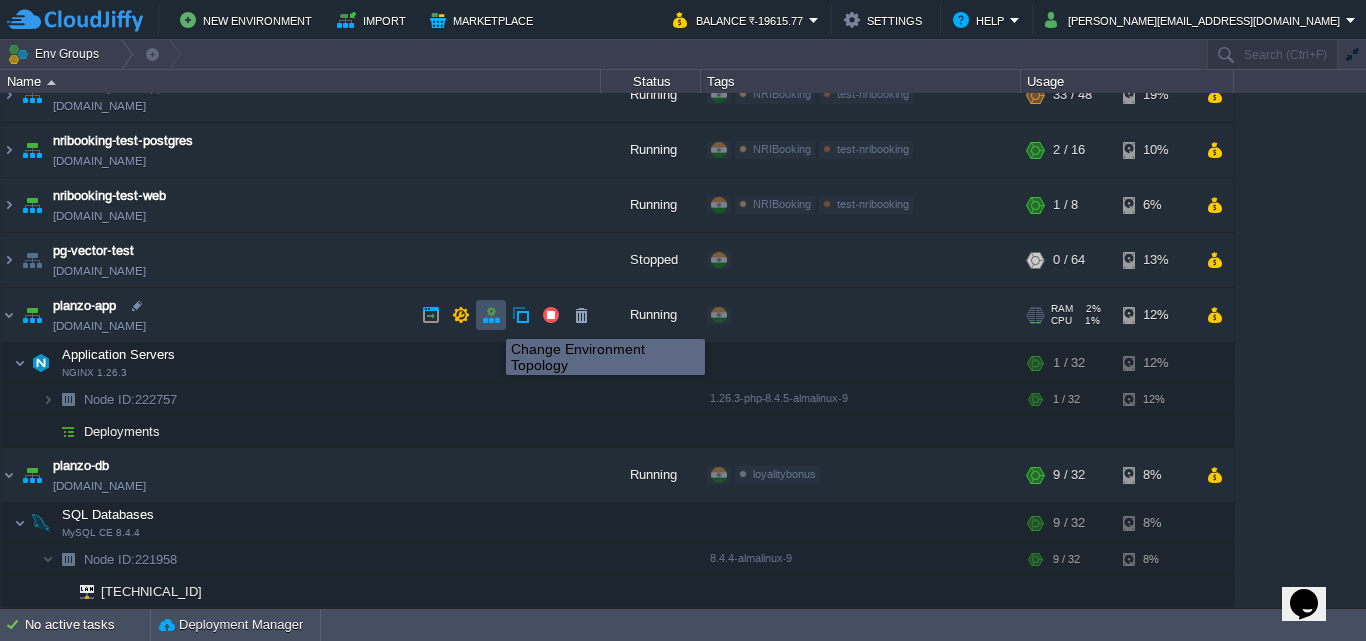 click at bounding box center (491, 315) 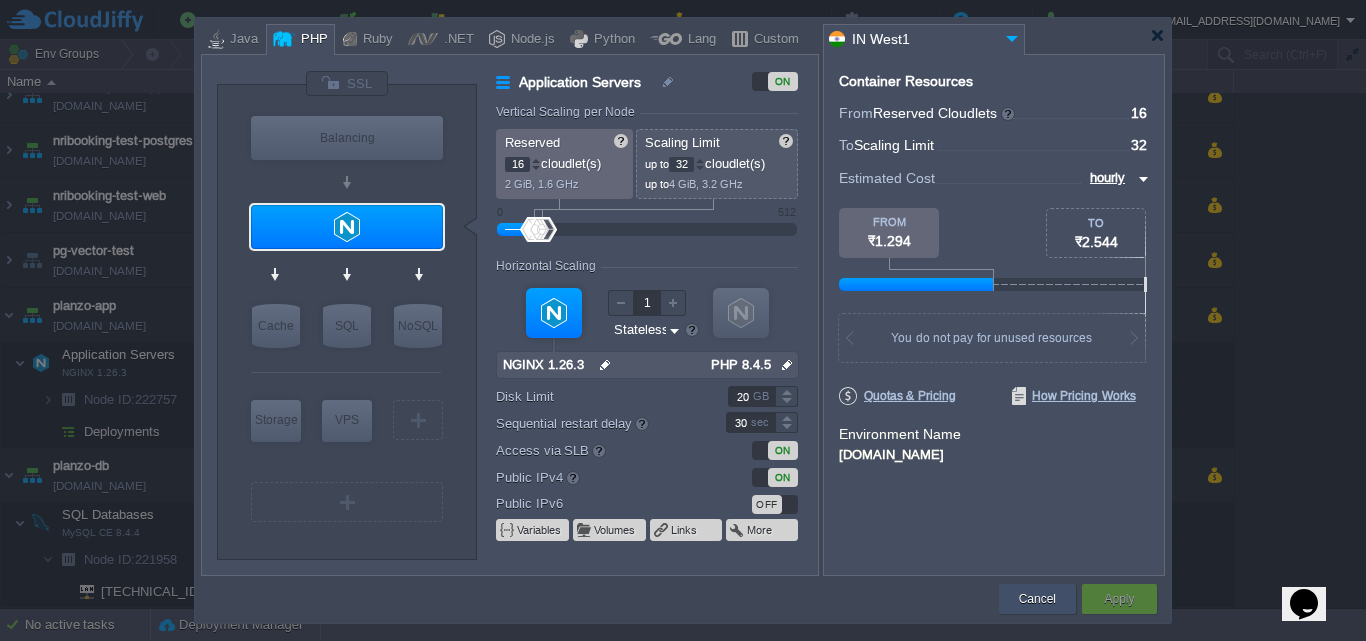 click on "Cancel" at bounding box center (1037, 599) 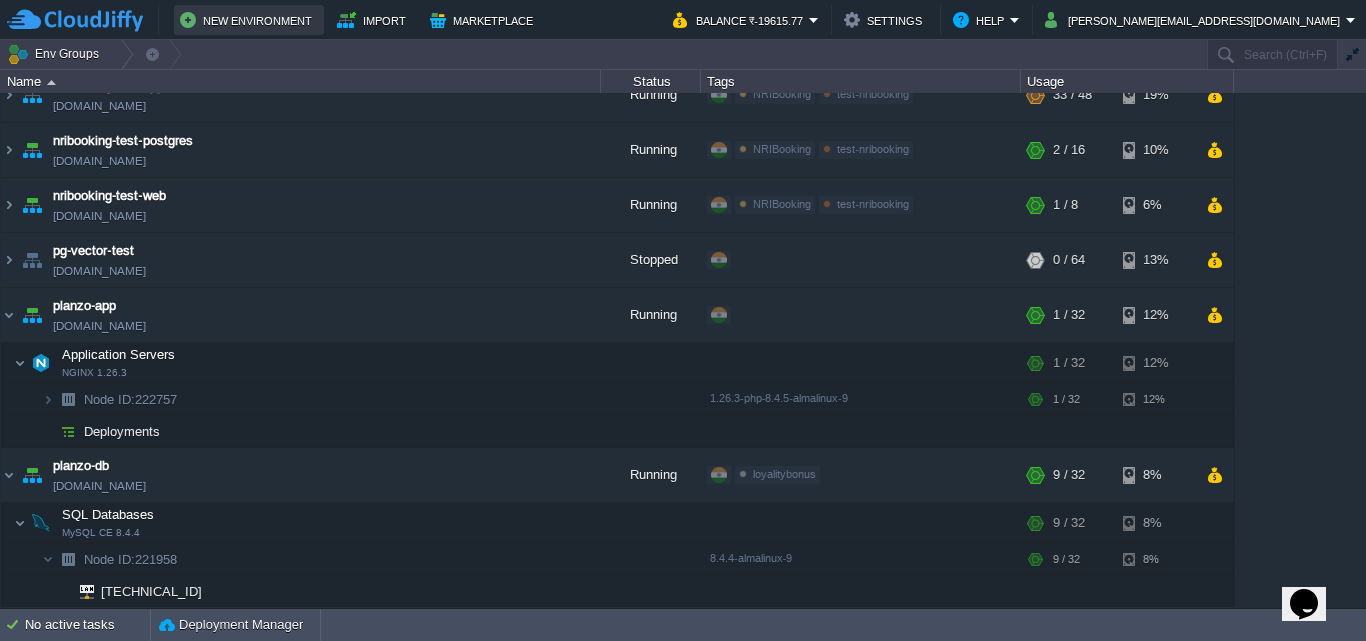 click on "New Environment" at bounding box center (249, 20) 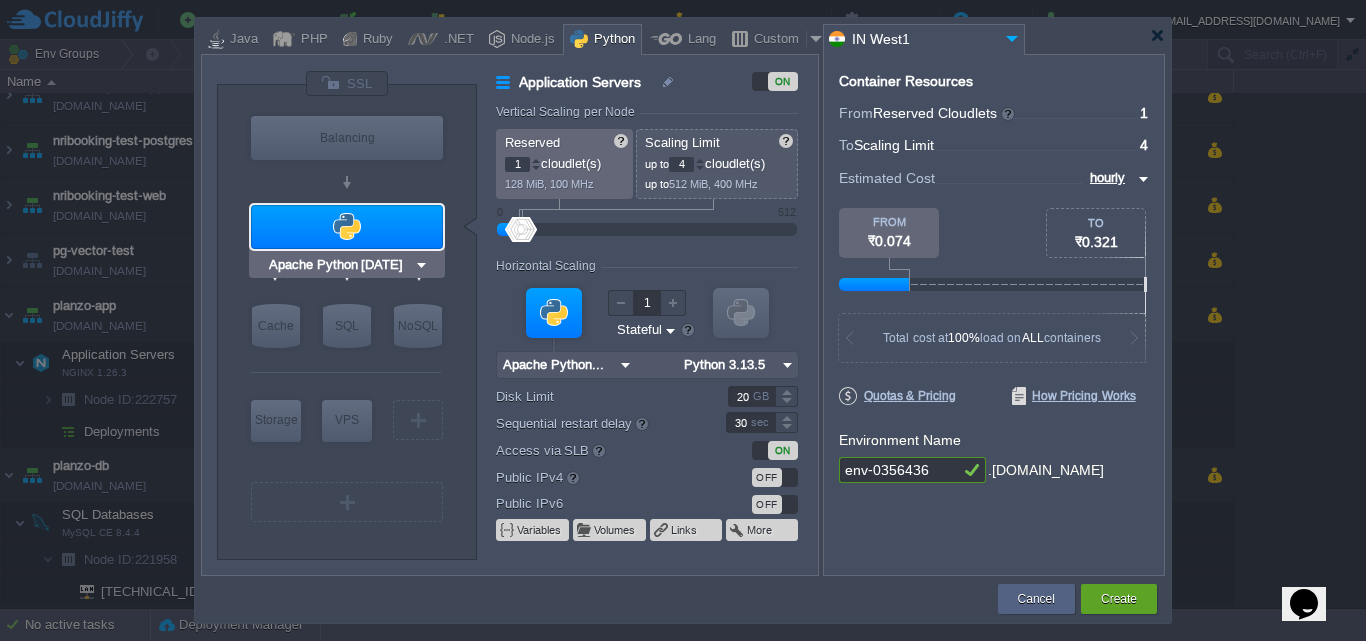 click at bounding box center [421, 265] 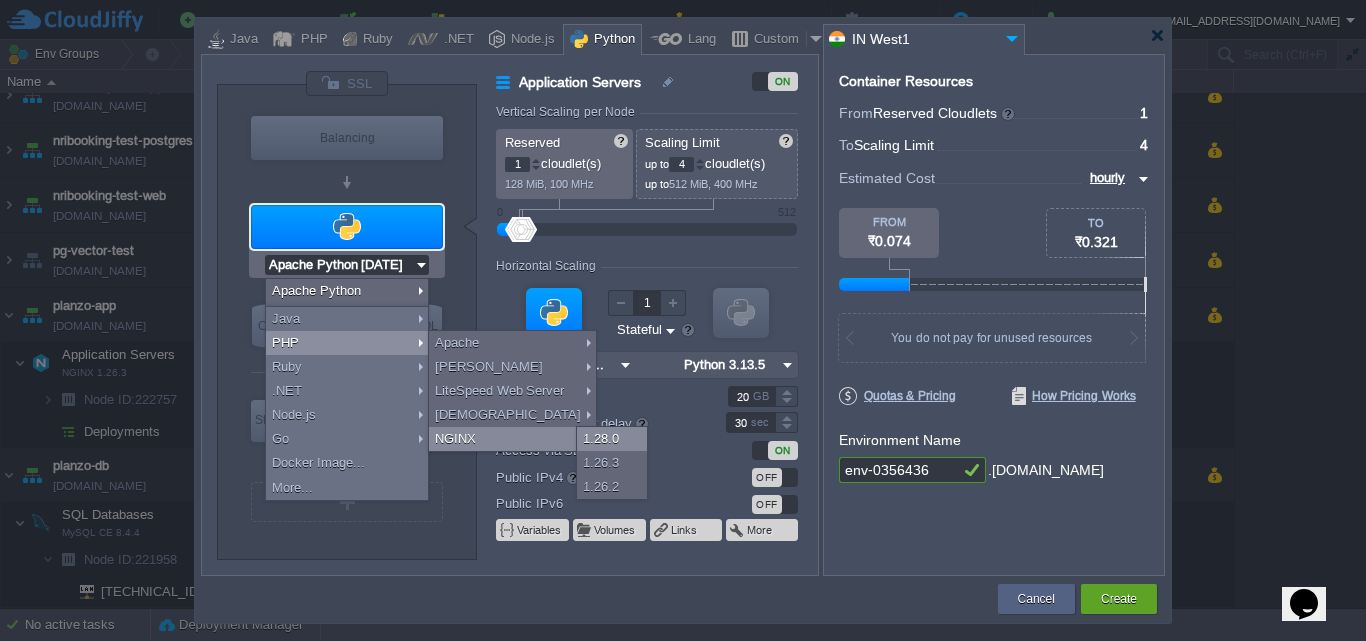 click on "1.28.0" at bounding box center (612, 439) 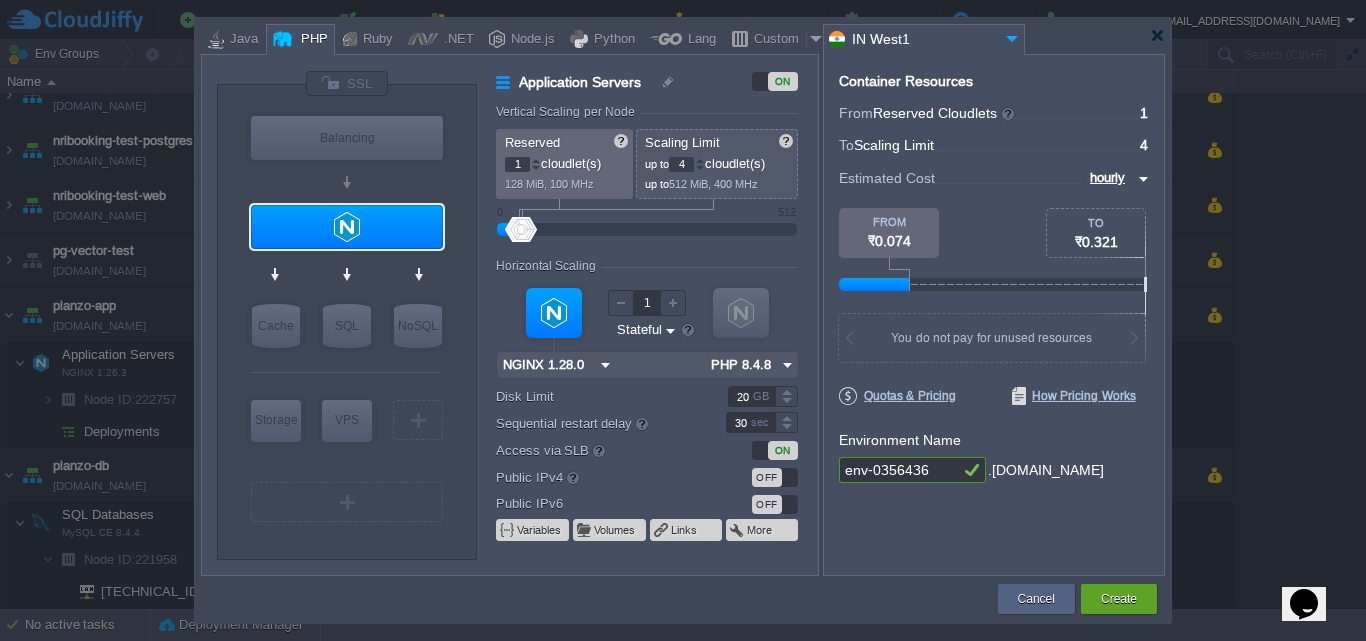 click on "1" at bounding box center (517, 164) 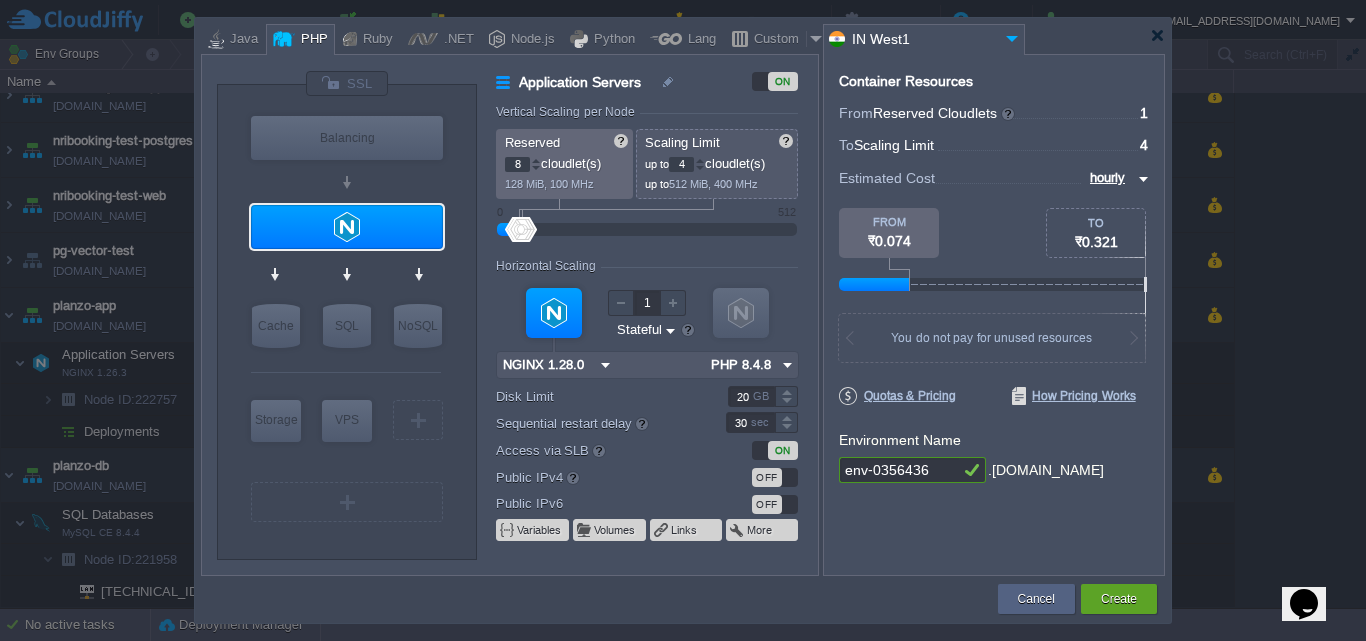 type on "8" 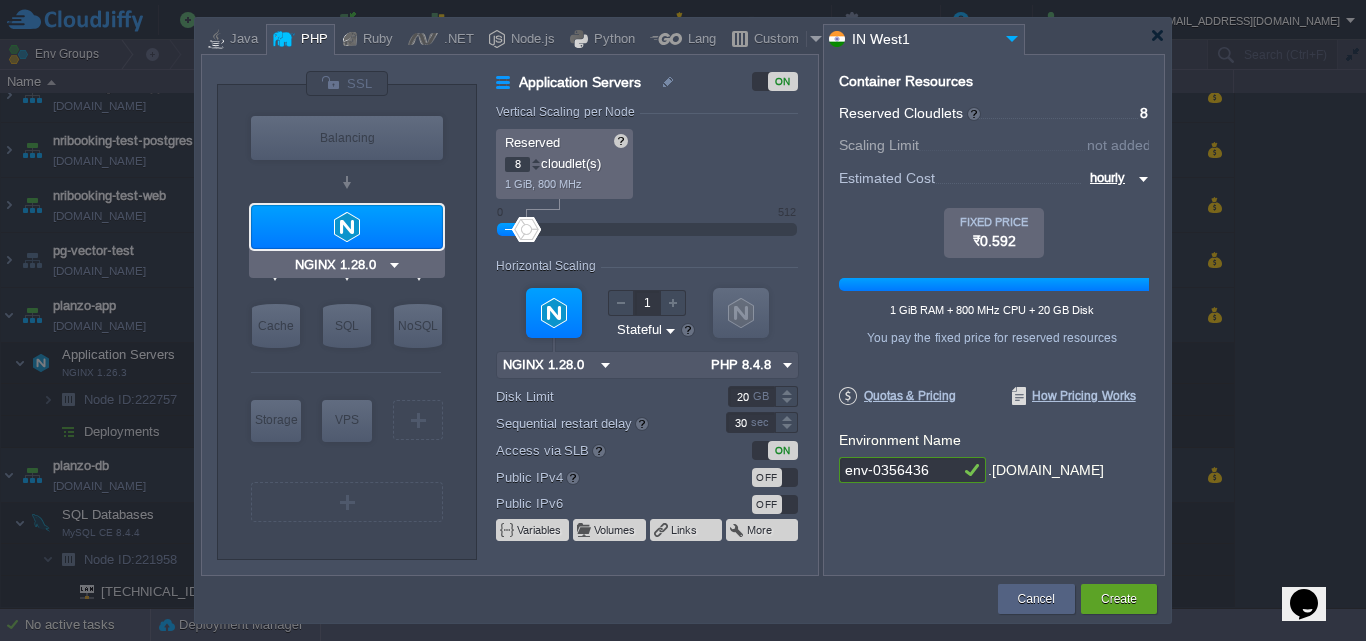 click at bounding box center [347, 227] 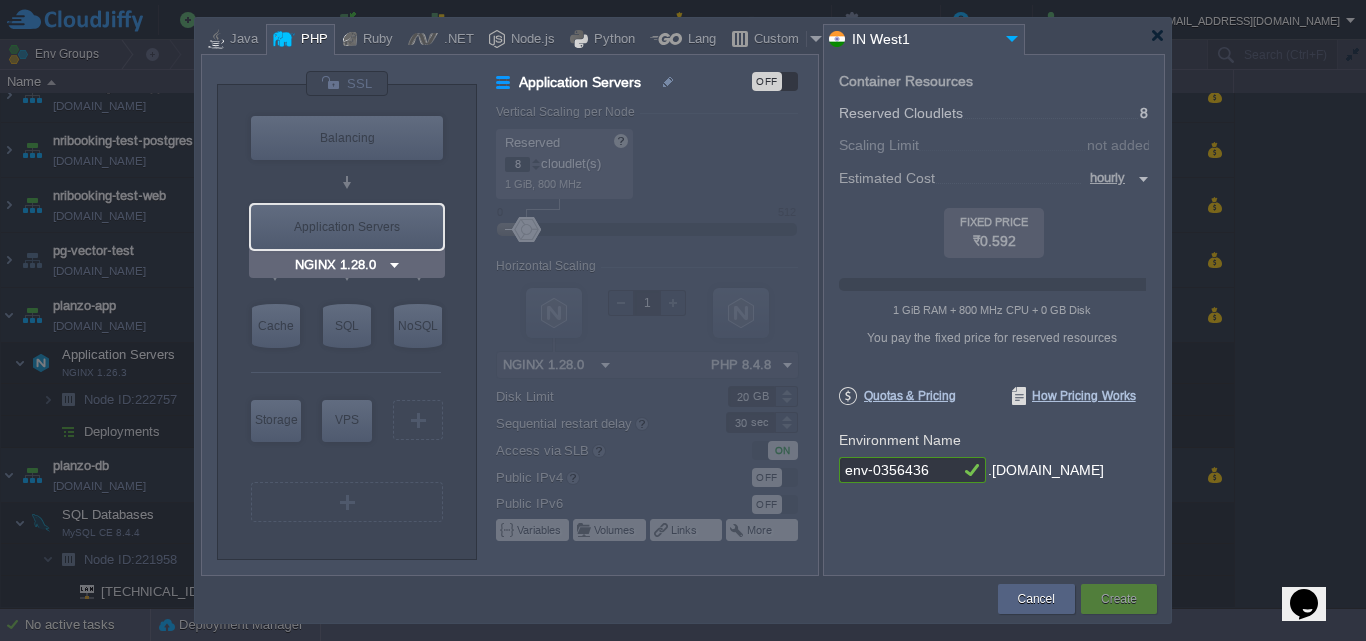 click on "Application Servers" at bounding box center (347, 227) 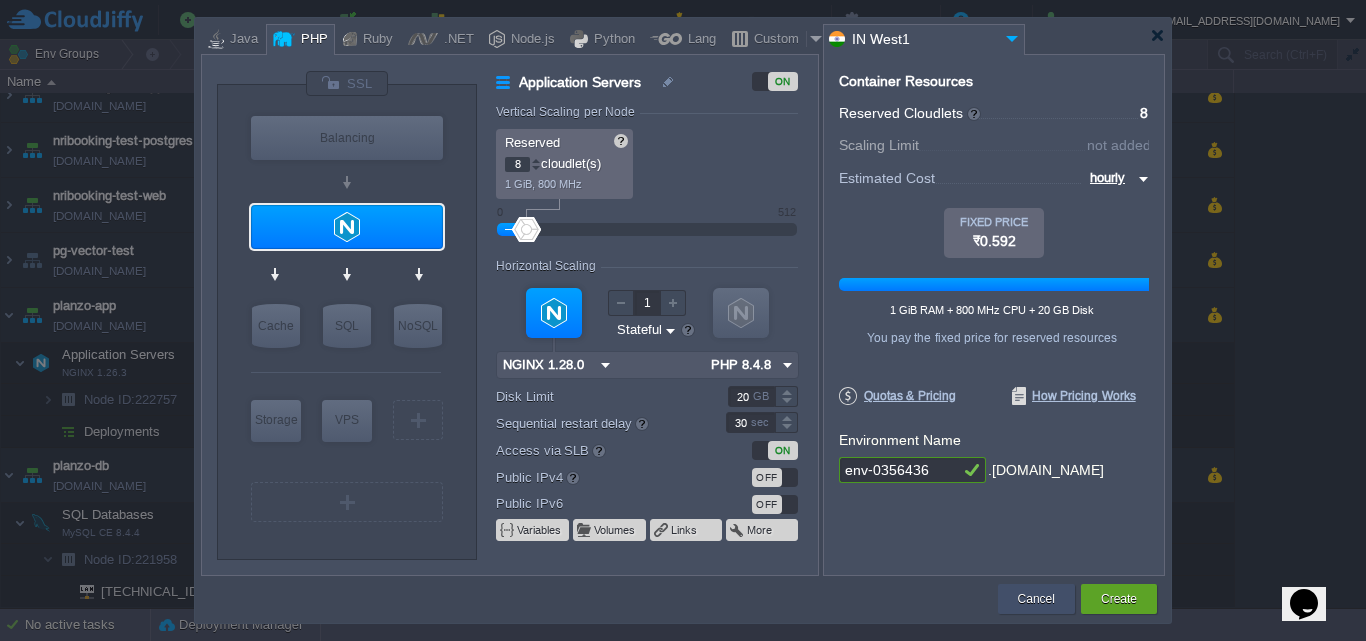 click on "Cancel" at bounding box center (1036, 599) 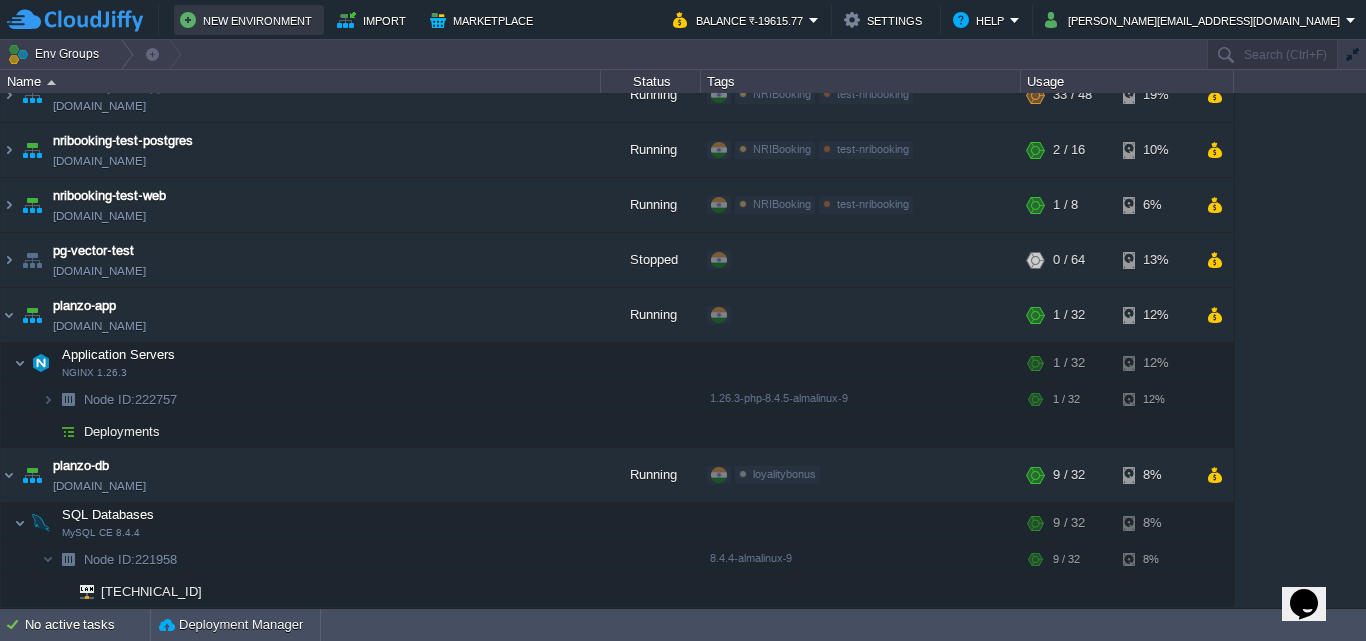 click on "New Environment" at bounding box center [249, 20] 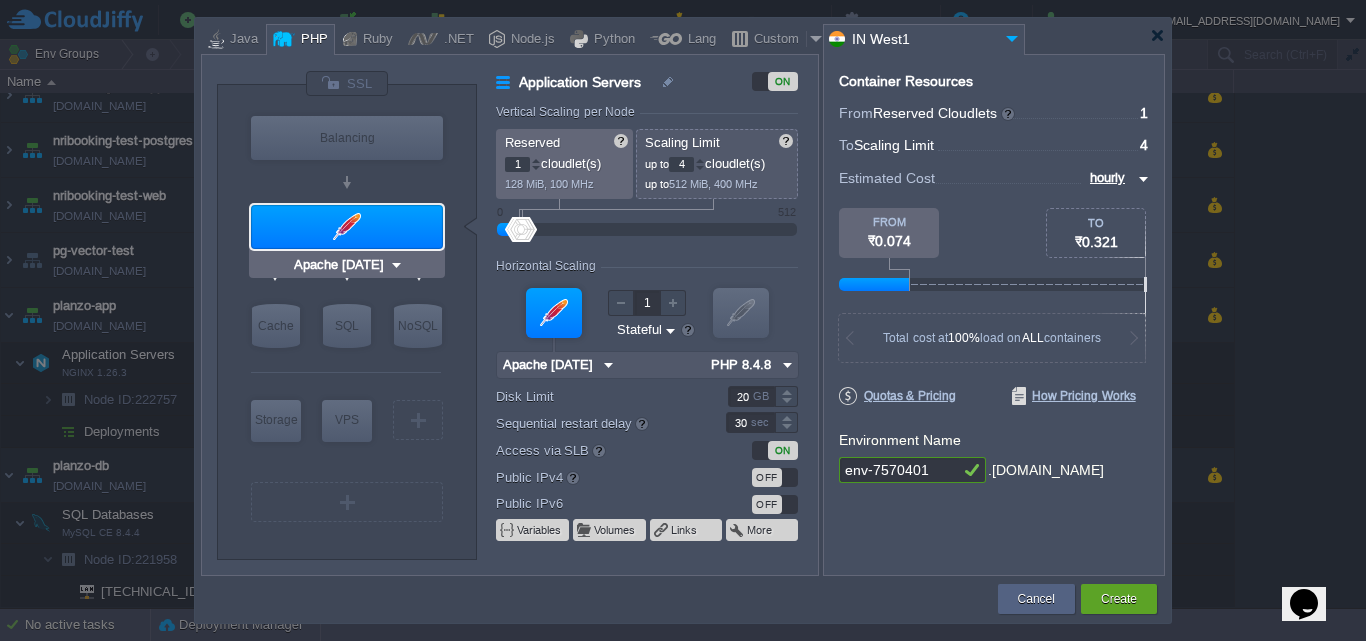 click at bounding box center (396, 265) 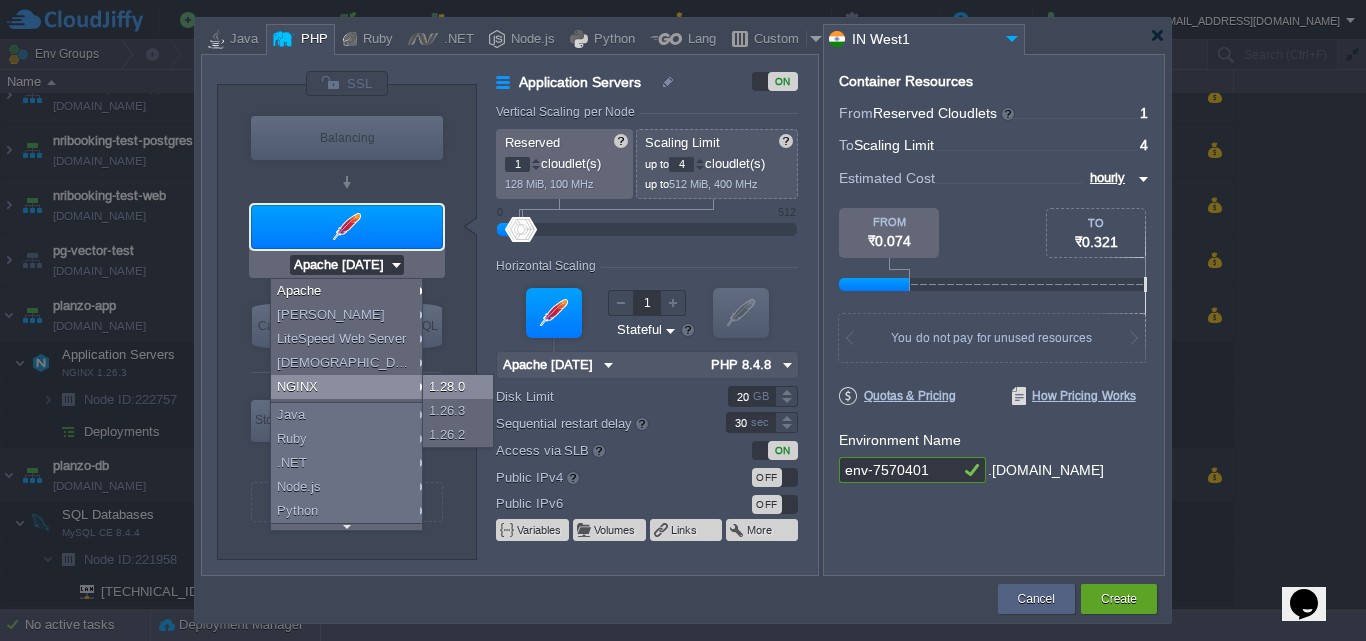 click on "1.28.0" at bounding box center (458, 387) 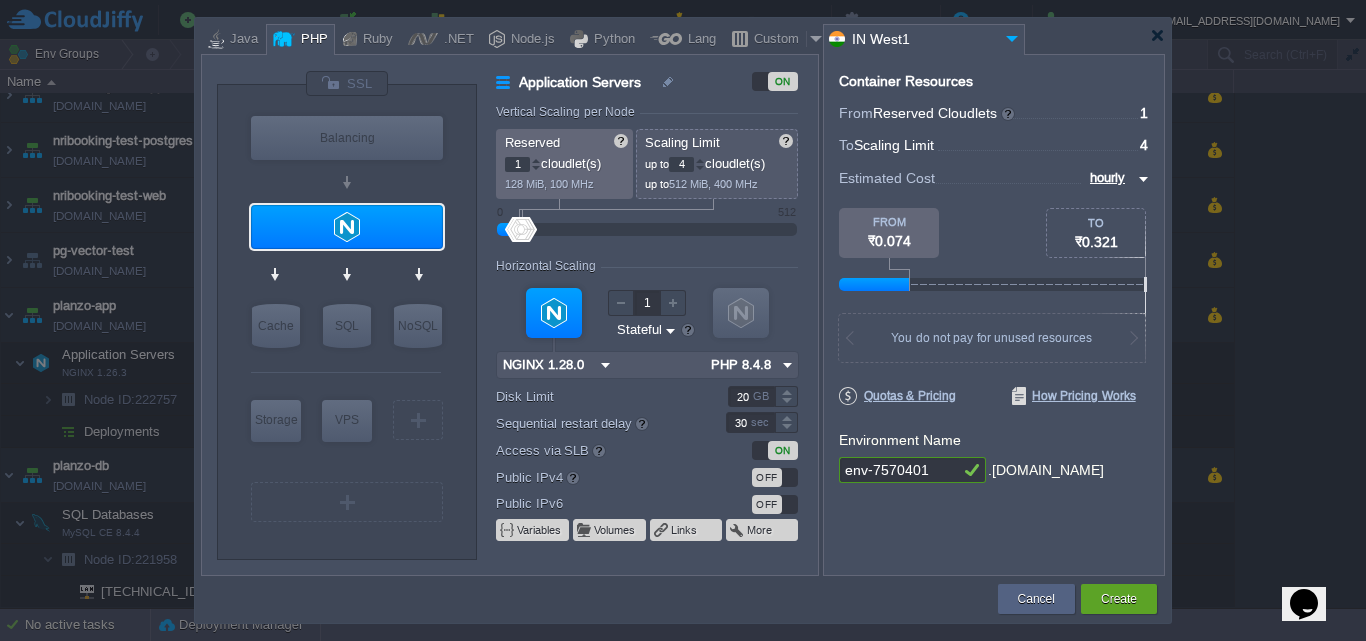 click on "4" at bounding box center [681, 164] 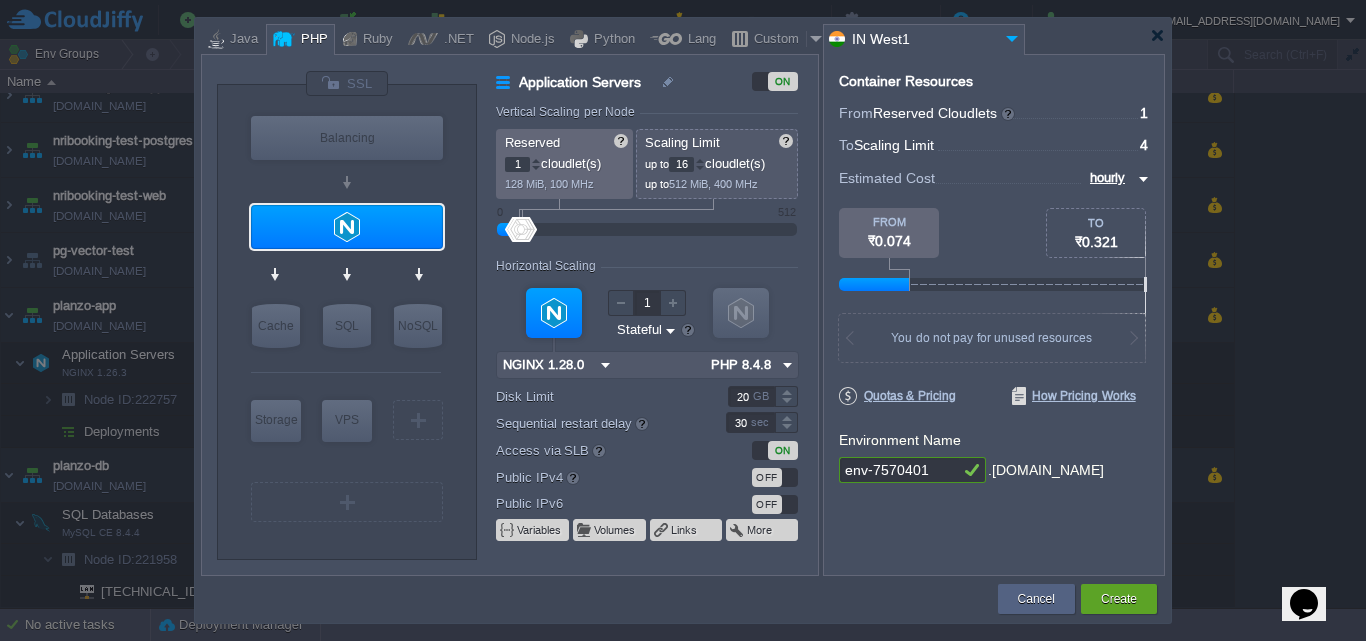 type on "16" 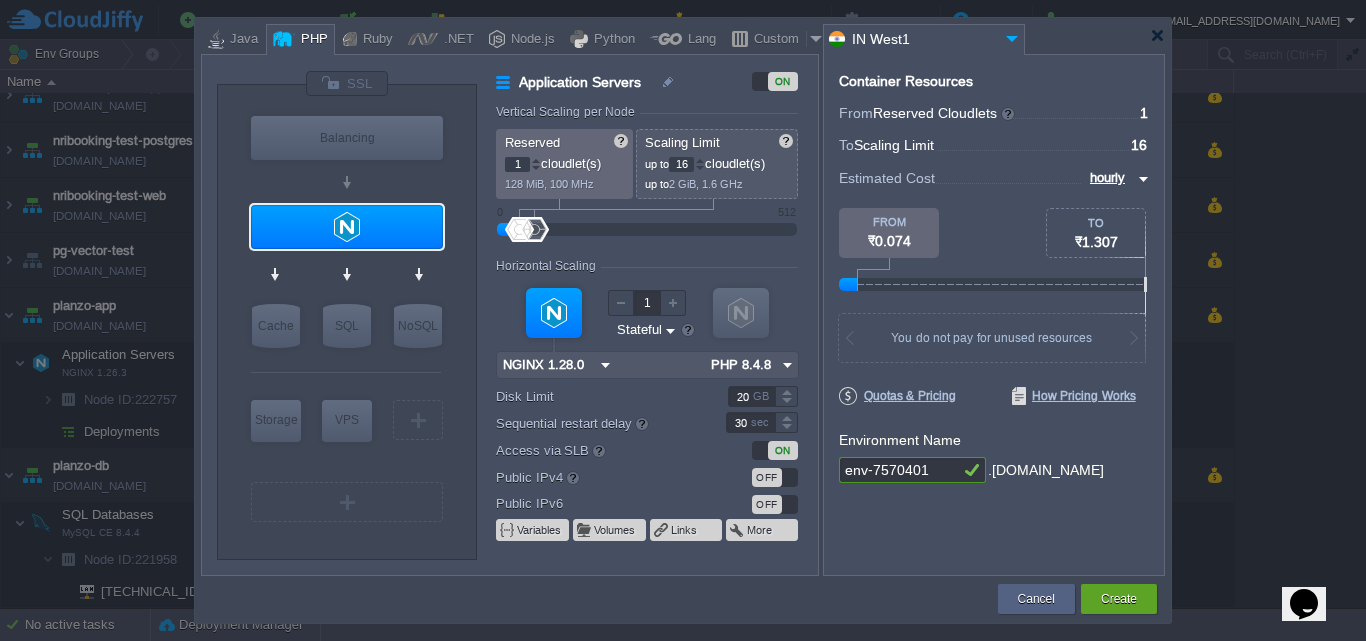 click on "1" at bounding box center [517, 164] 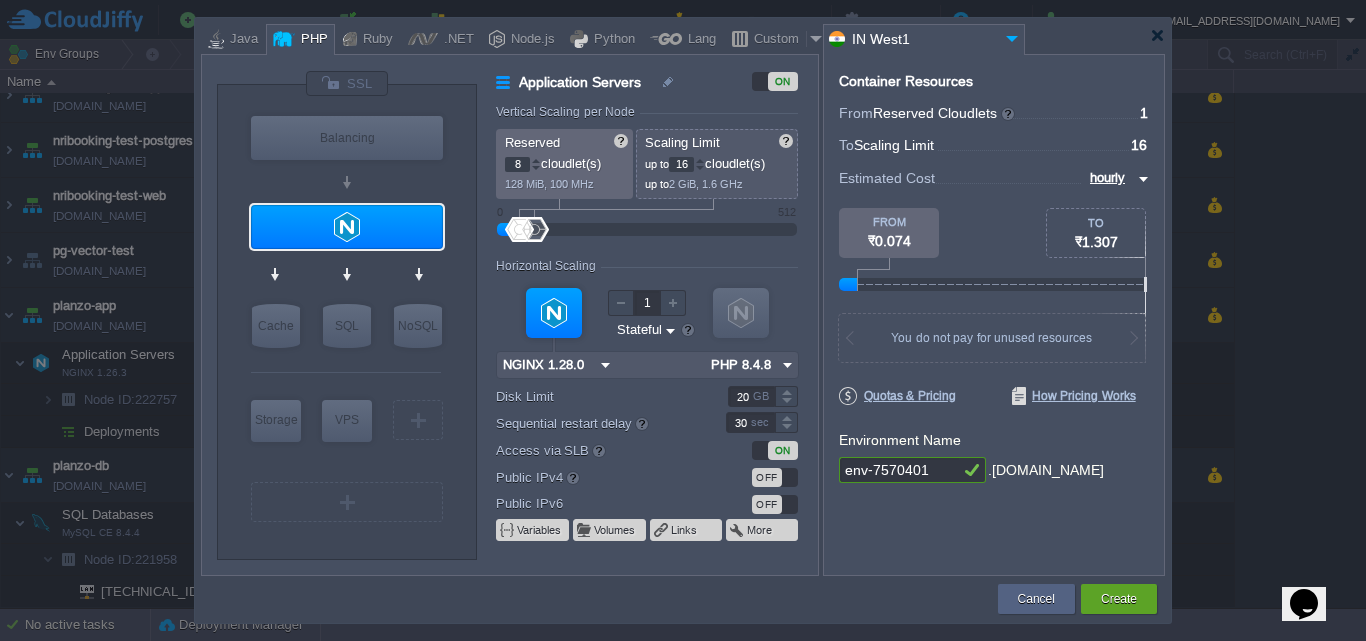 type on "8" 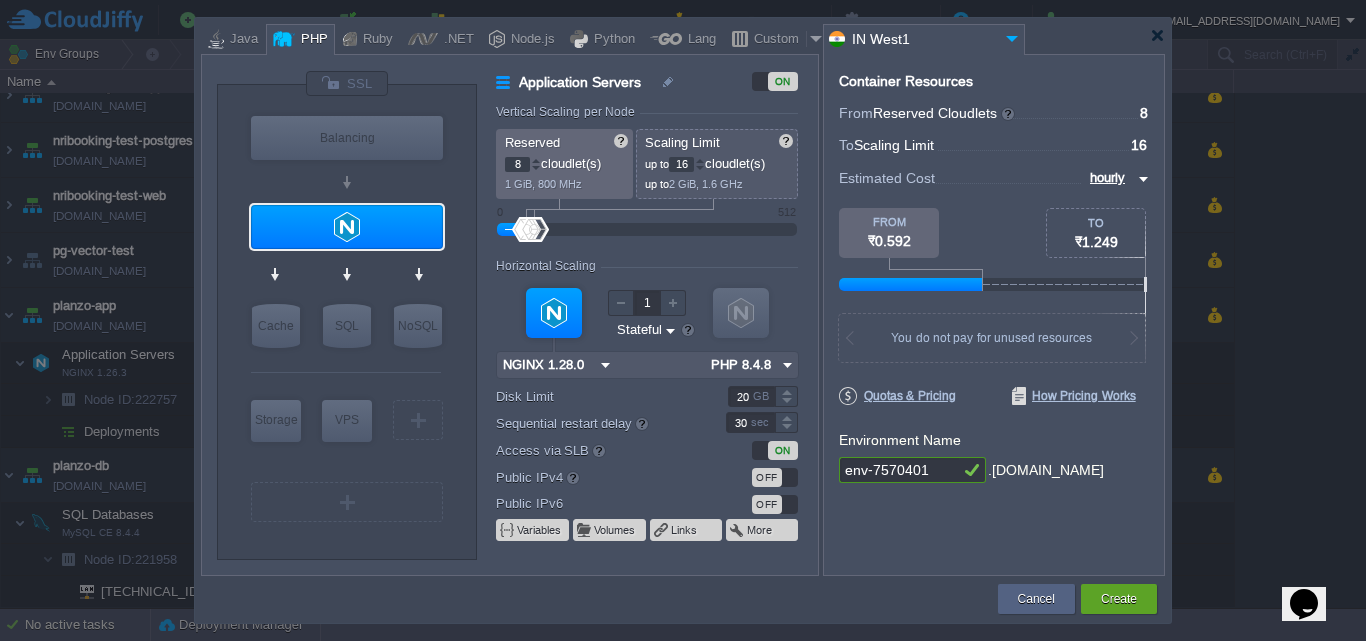 click on "env-7570401" at bounding box center (899, 470) 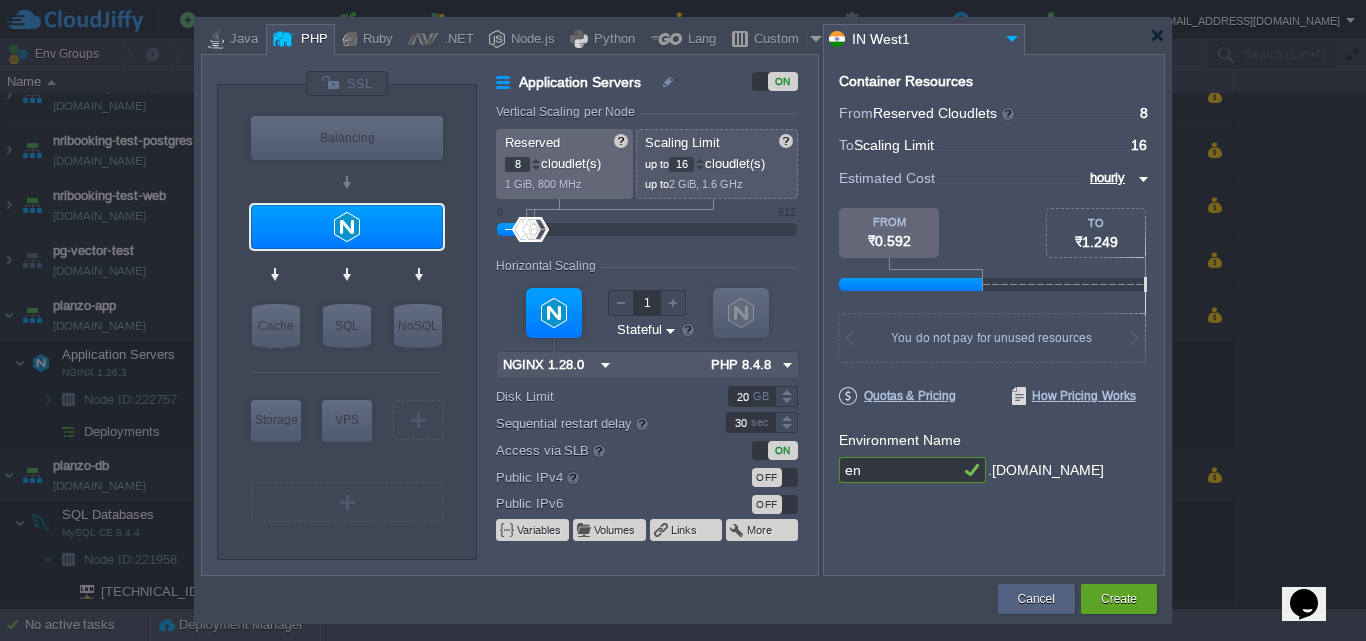 type on "e" 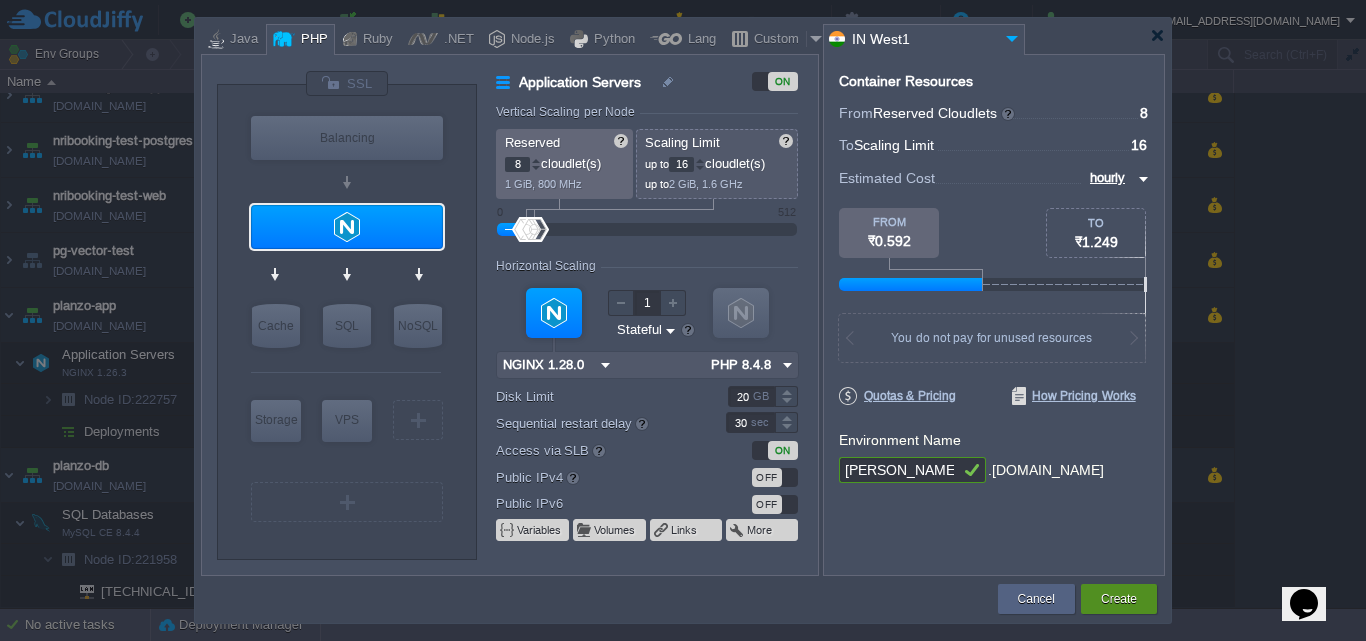 type on "[PERSON_NAME]-test" 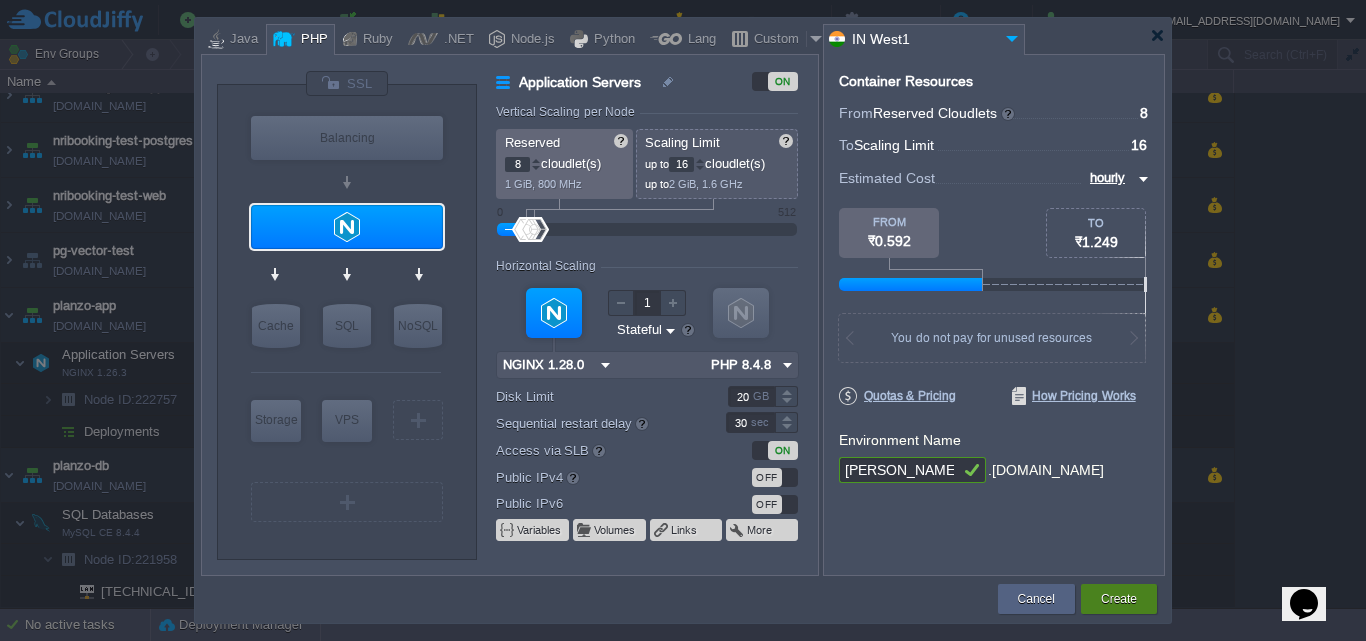 click on "Create" at bounding box center (1119, 599) 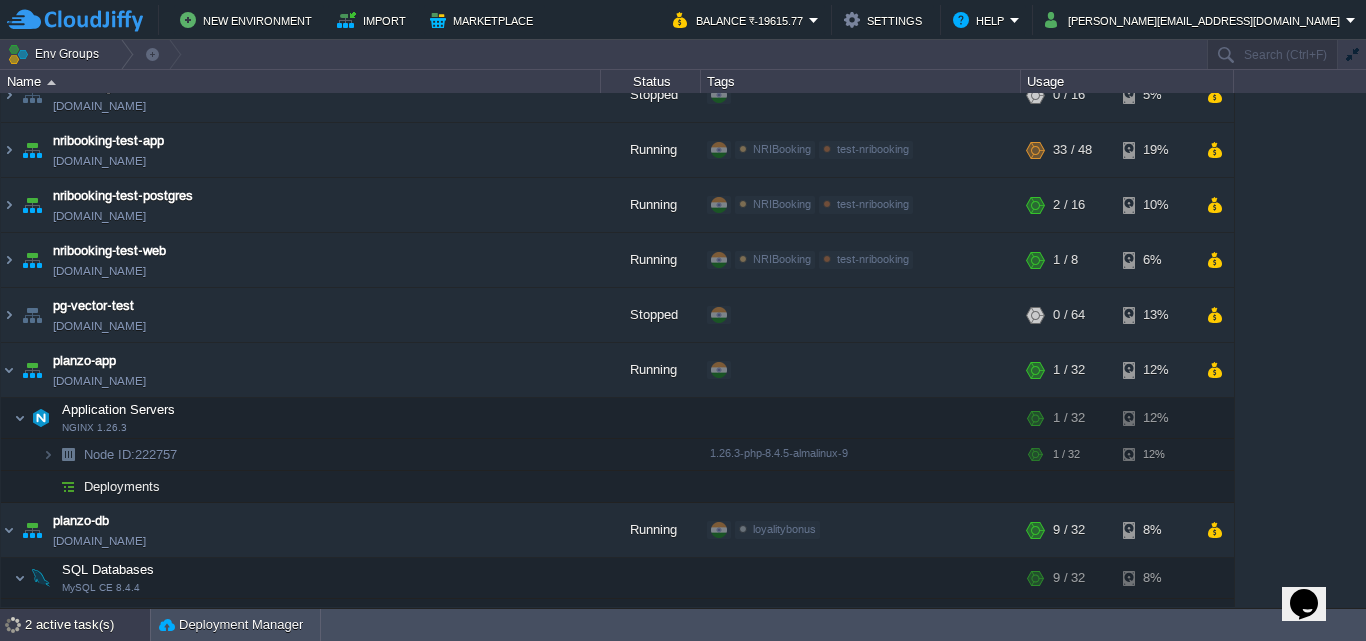 click on "2 active task(s)" at bounding box center [87, 625] 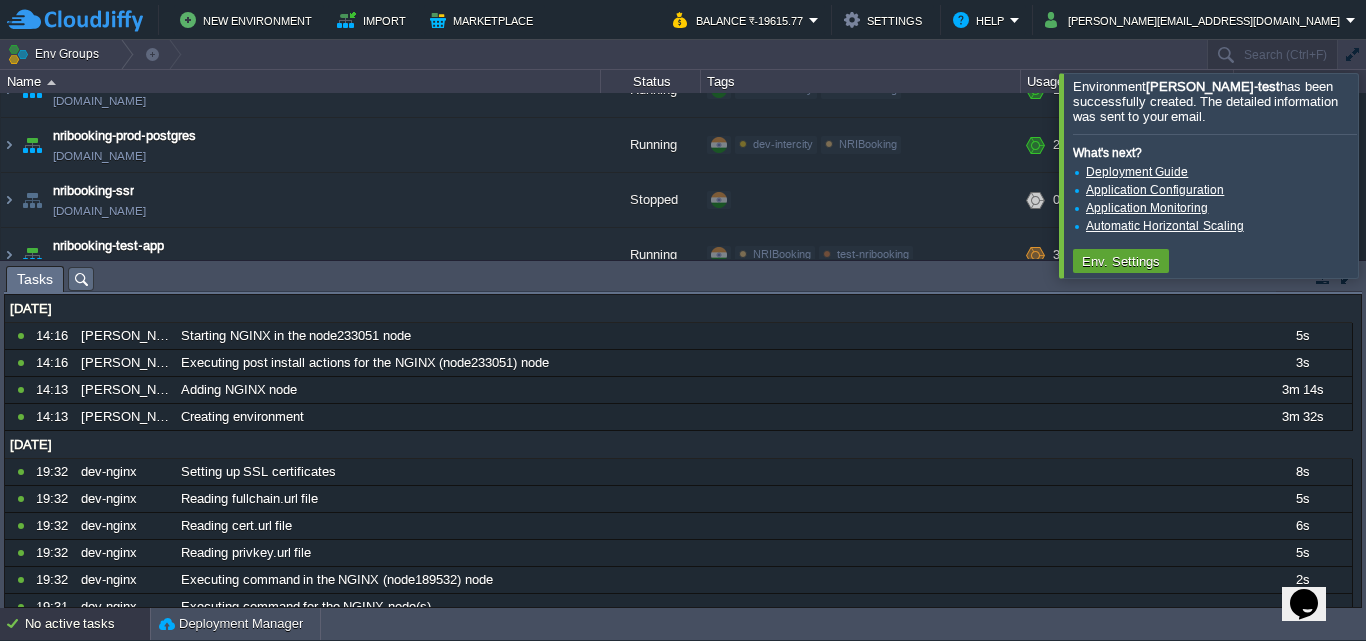 click at bounding box center [1390, 175] 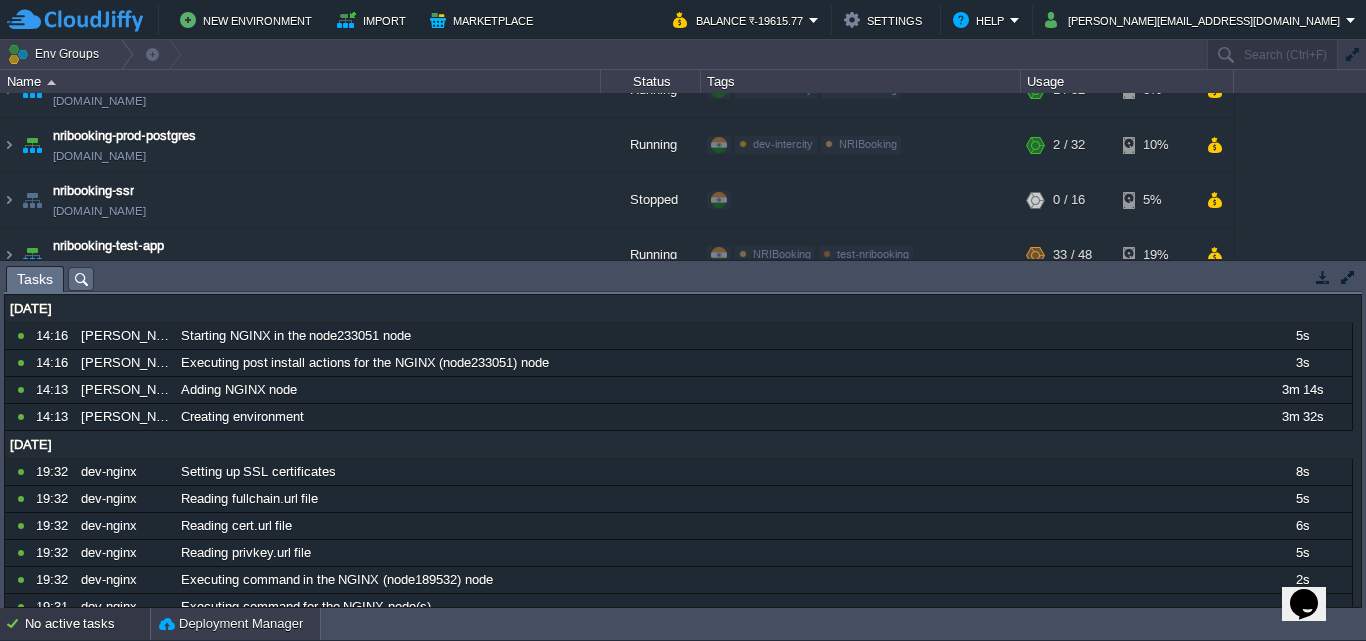 click on "Deployment Manager" at bounding box center (231, 624) 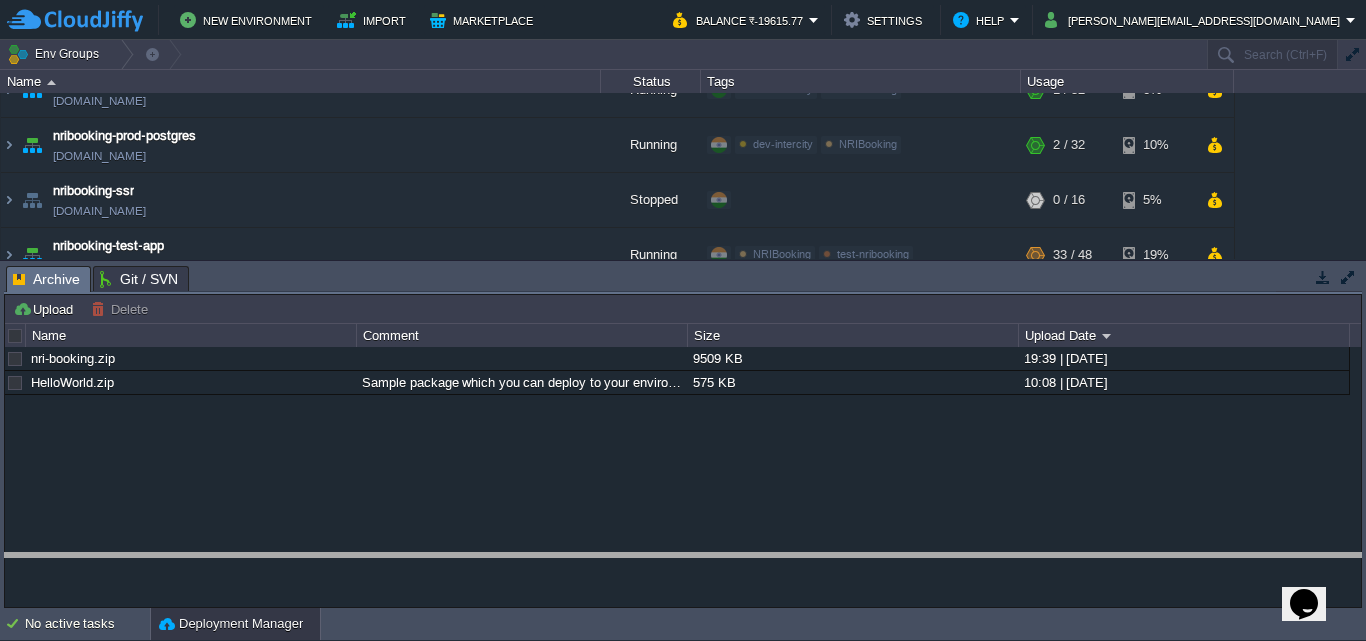 drag, startPoint x: 368, startPoint y: 273, endPoint x: 330, endPoint y: 561, distance: 290.49612 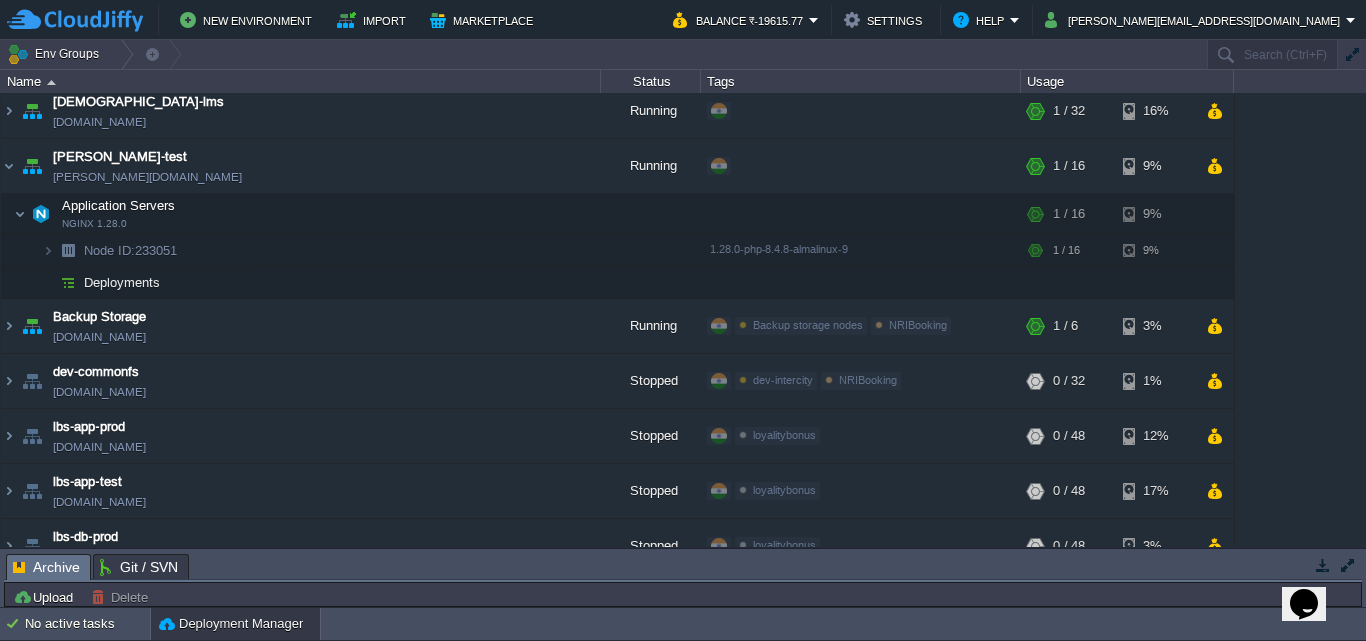 scroll, scrollTop: 0, scrollLeft: 0, axis: both 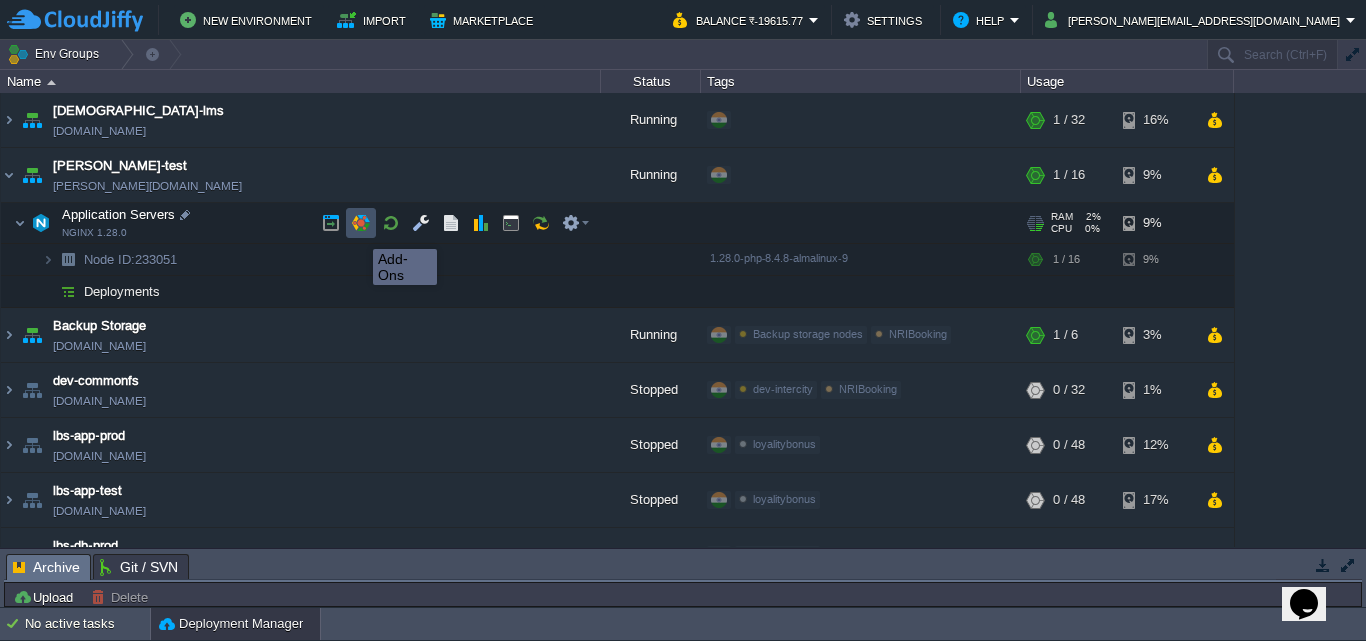 click at bounding box center (361, 223) 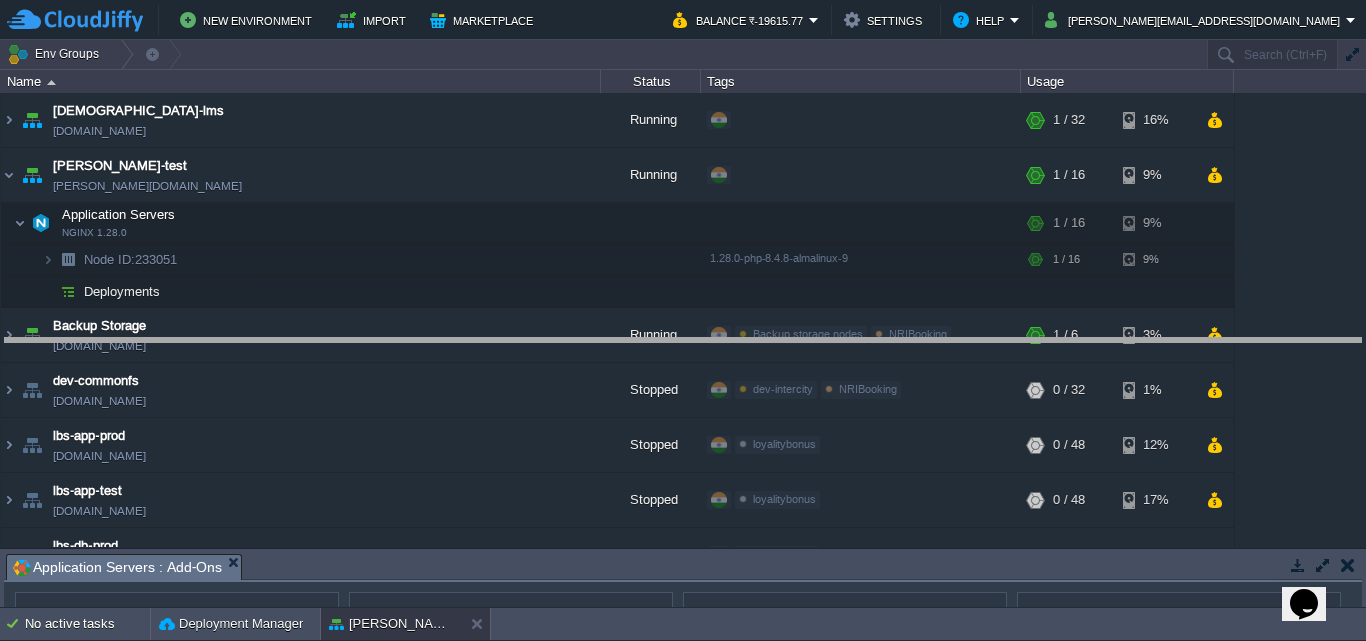 drag, startPoint x: 754, startPoint y: 563, endPoint x: 775, endPoint y: 347, distance: 217.01843 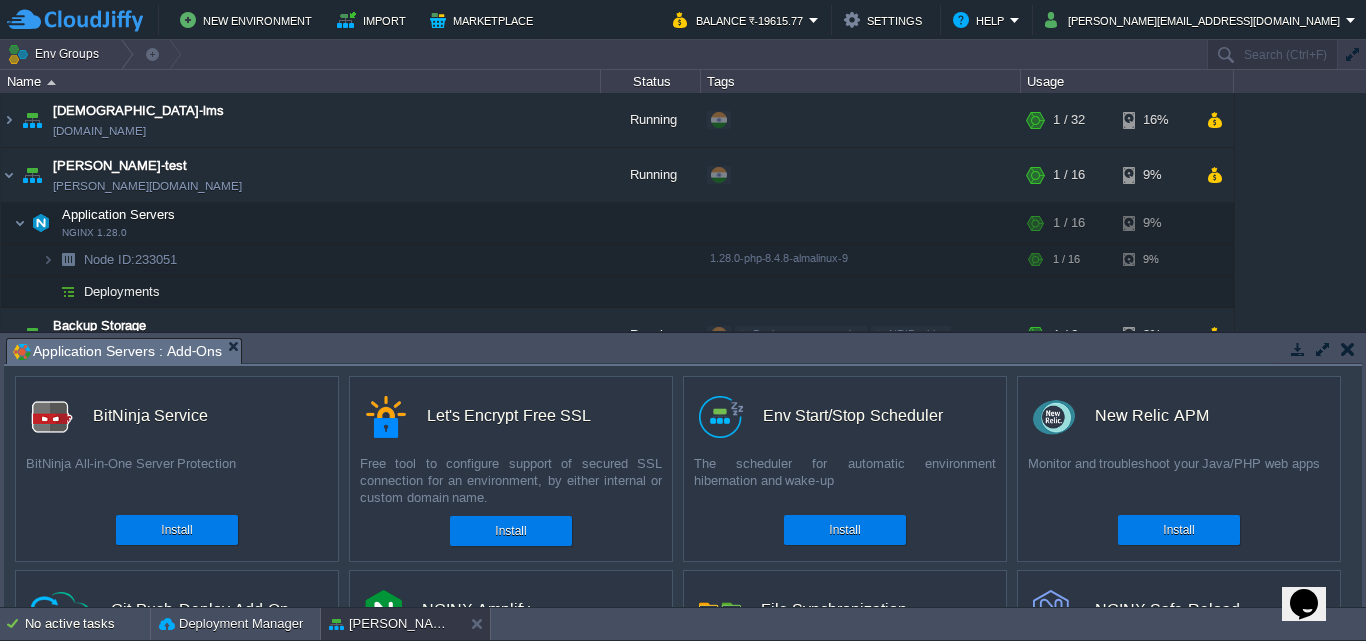 scroll, scrollTop: 356, scrollLeft: 0, axis: vertical 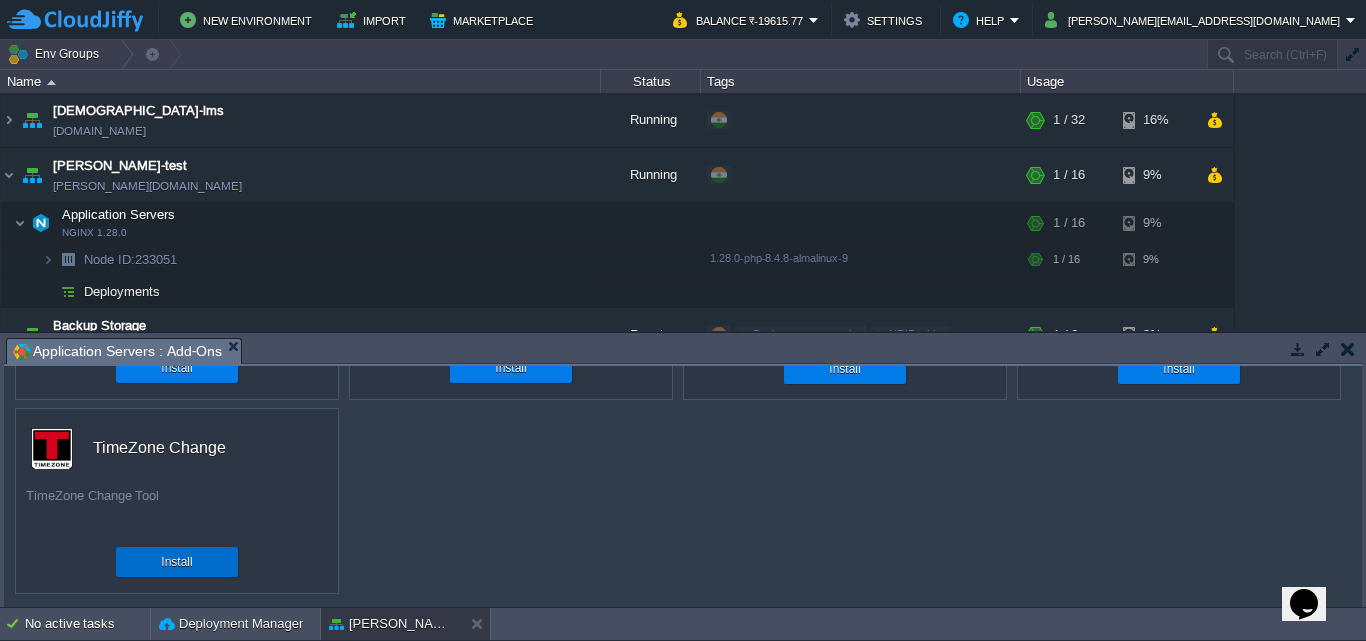 click on "Install" at bounding box center (177, 562) 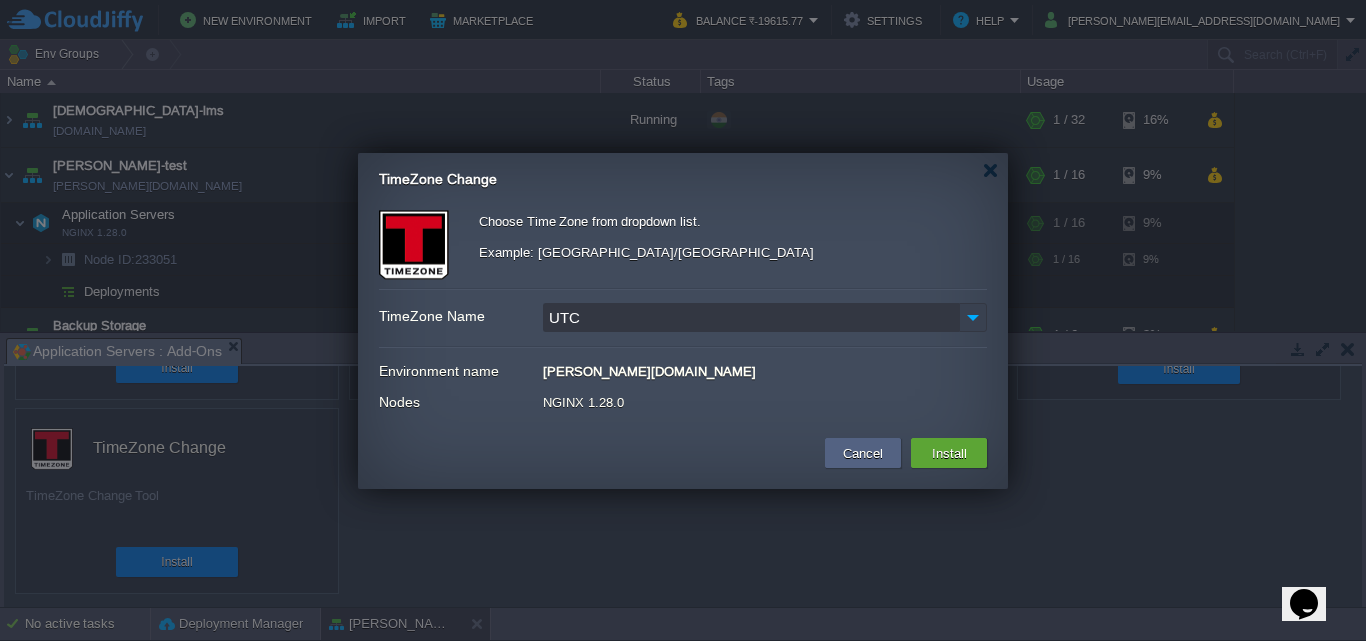click at bounding box center [973, 317] 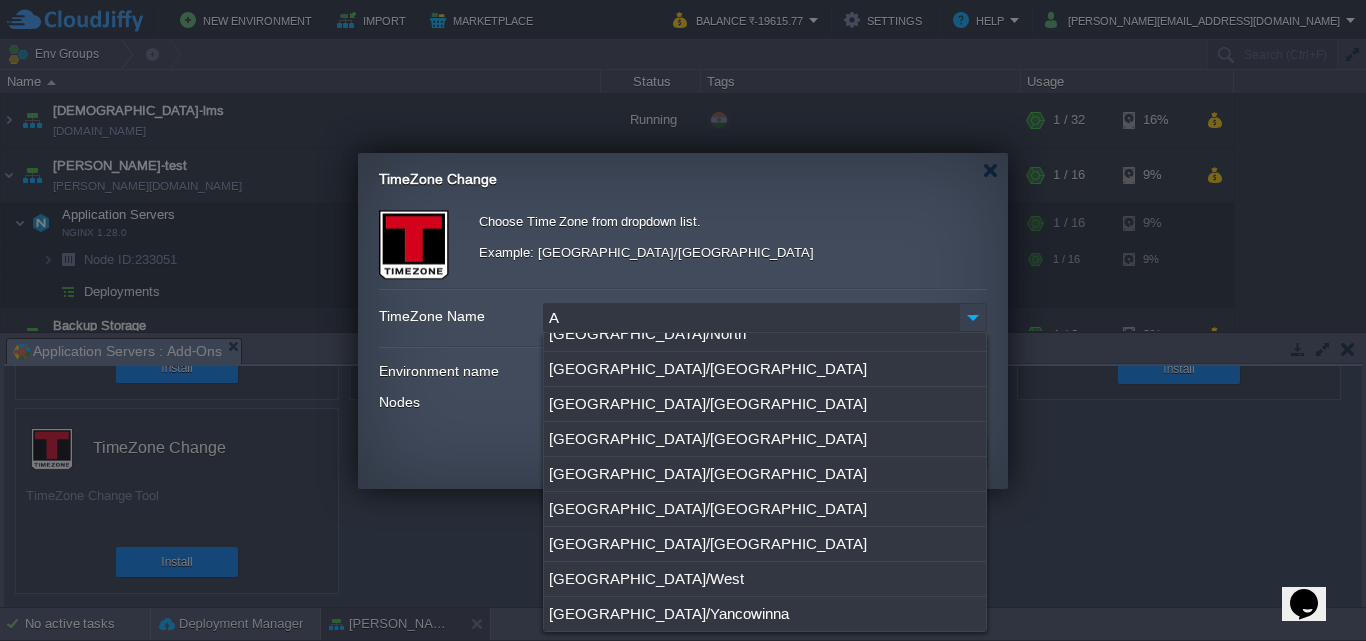 scroll, scrollTop: 0, scrollLeft: 0, axis: both 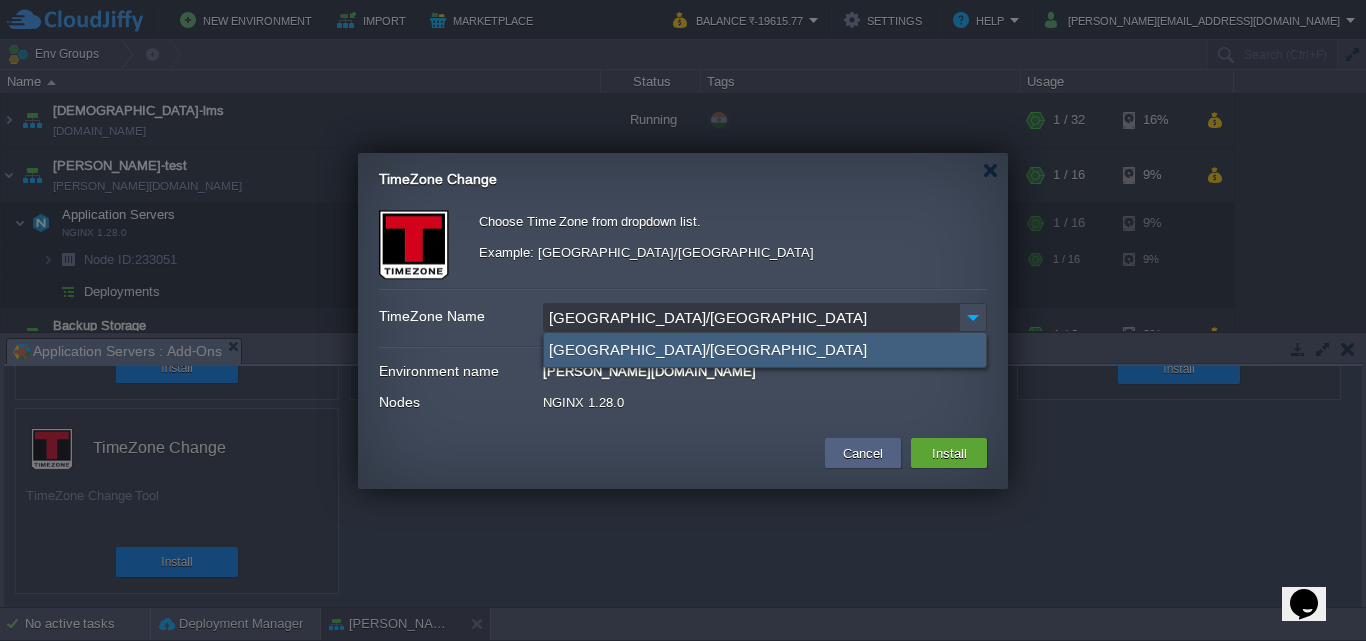 type on "[GEOGRAPHIC_DATA]/[GEOGRAPHIC_DATA]" 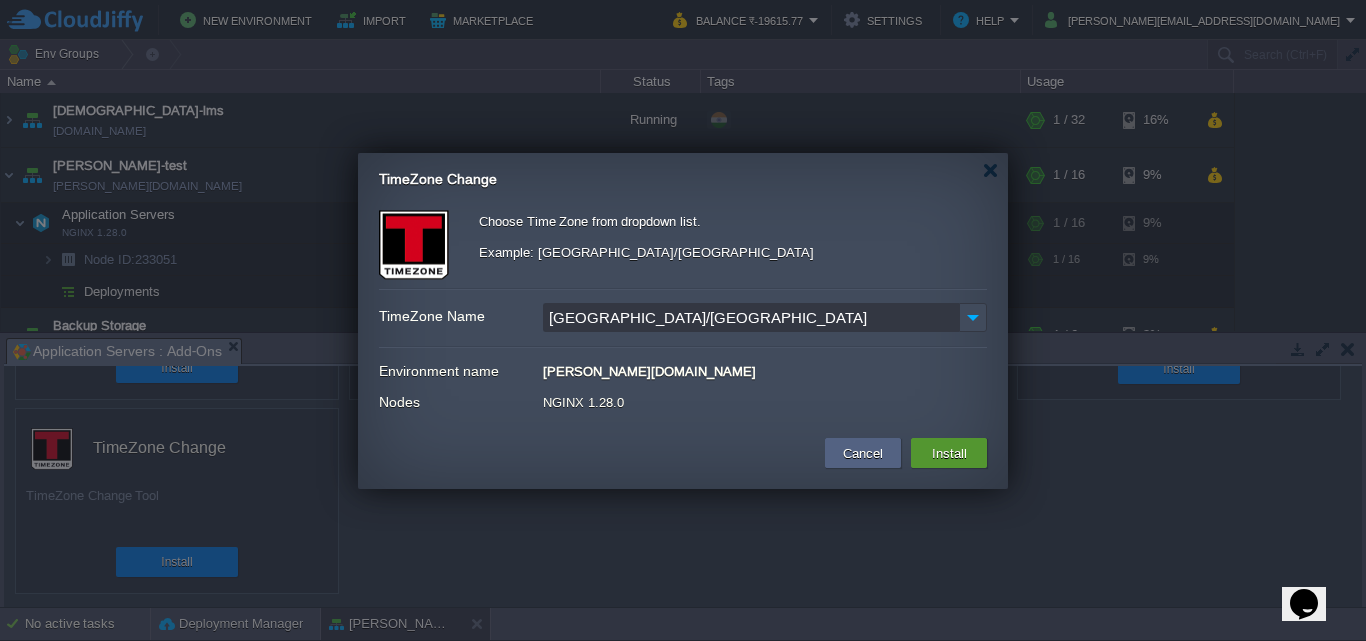 click on "Install" at bounding box center (949, 453) 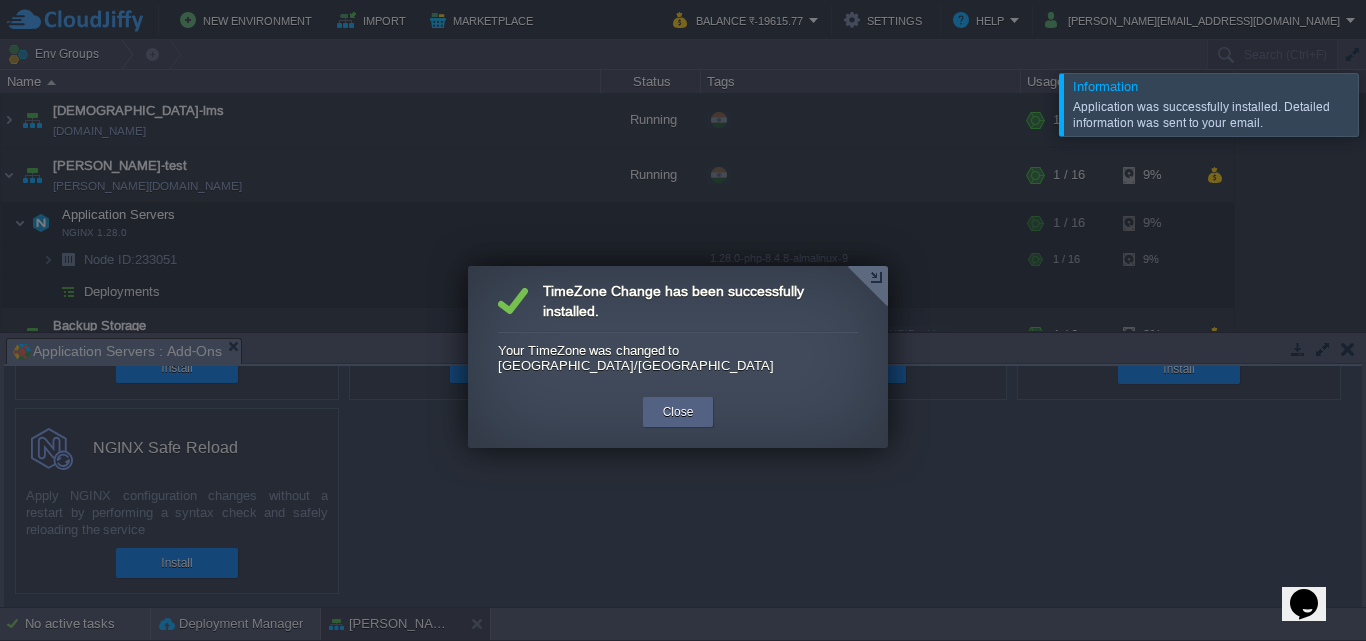 scroll, scrollTop: 0, scrollLeft: 0, axis: both 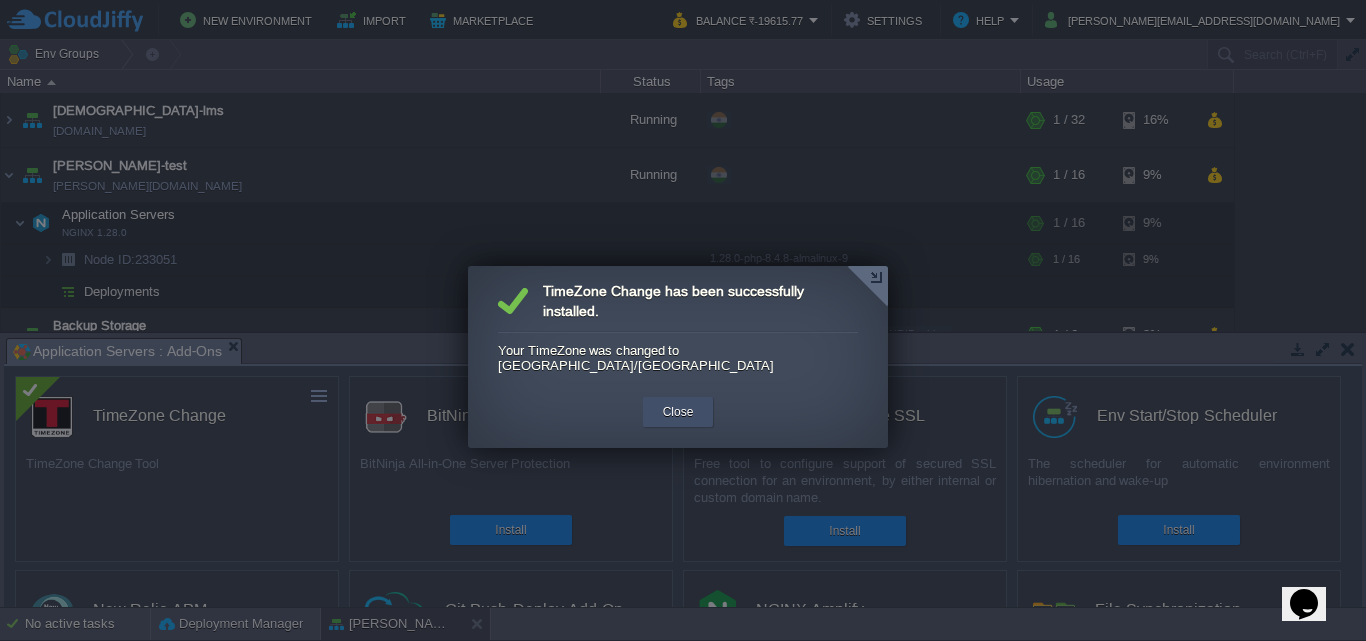 click on "Close" at bounding box center (678, 412) 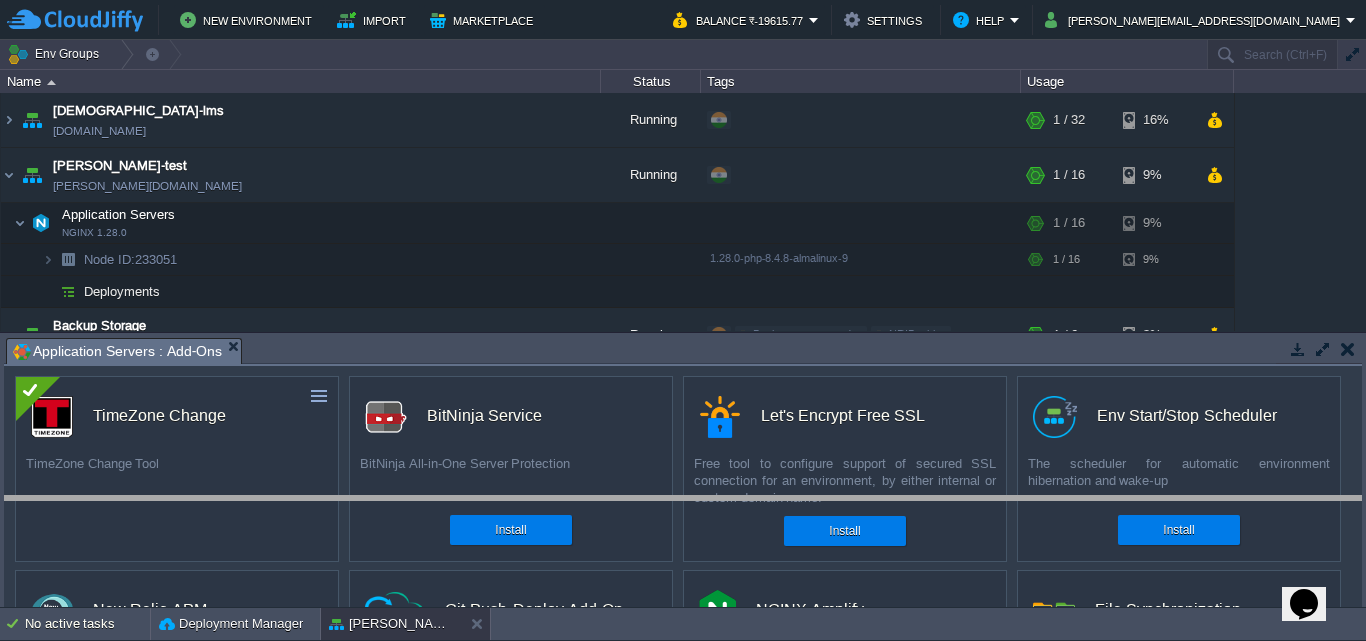 drag, startPoint x: 679, startPoint y: 352, endPoint x: 654, endPoint y: 510, distance: 159.96562 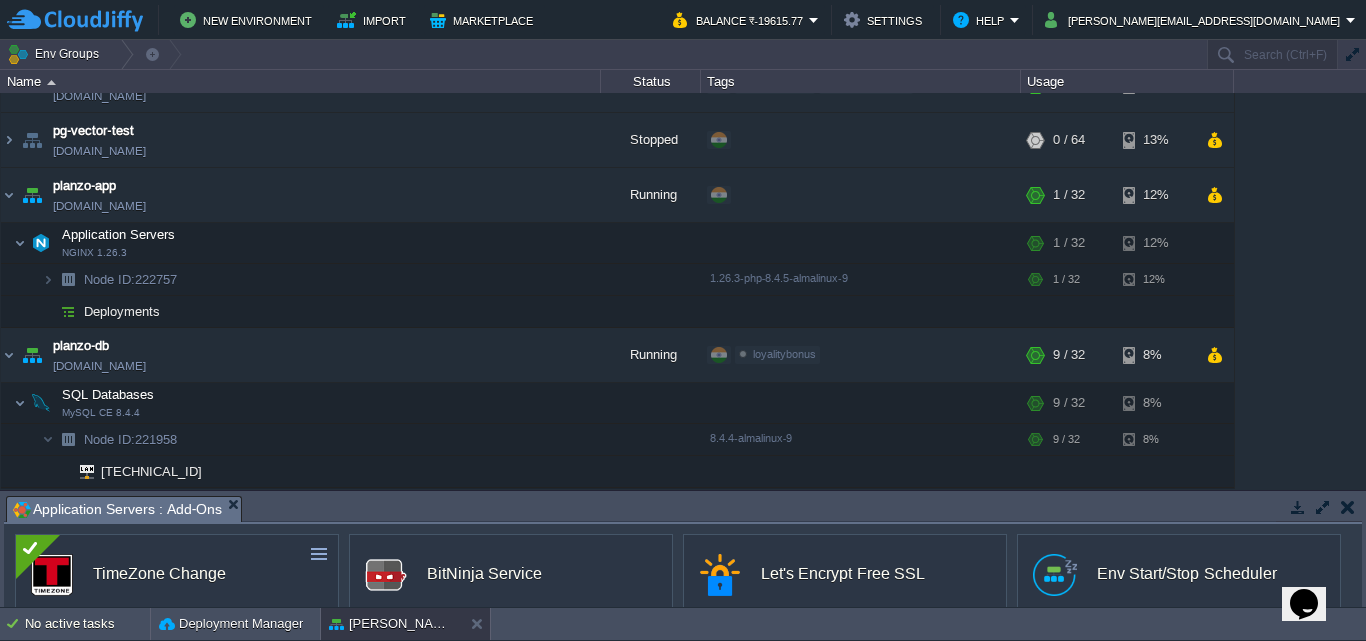 scroll, scrollTop: 1412, scrollLeft: 0, axis: vertical 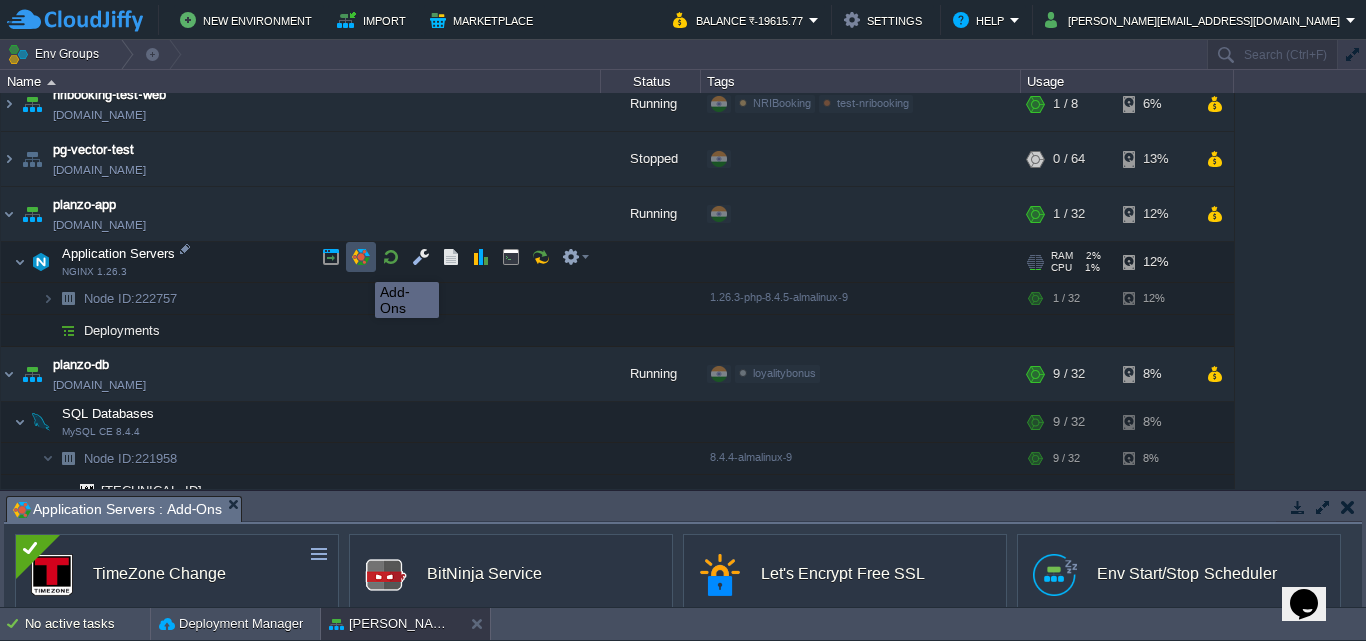 click at bounding box center [361, 257] 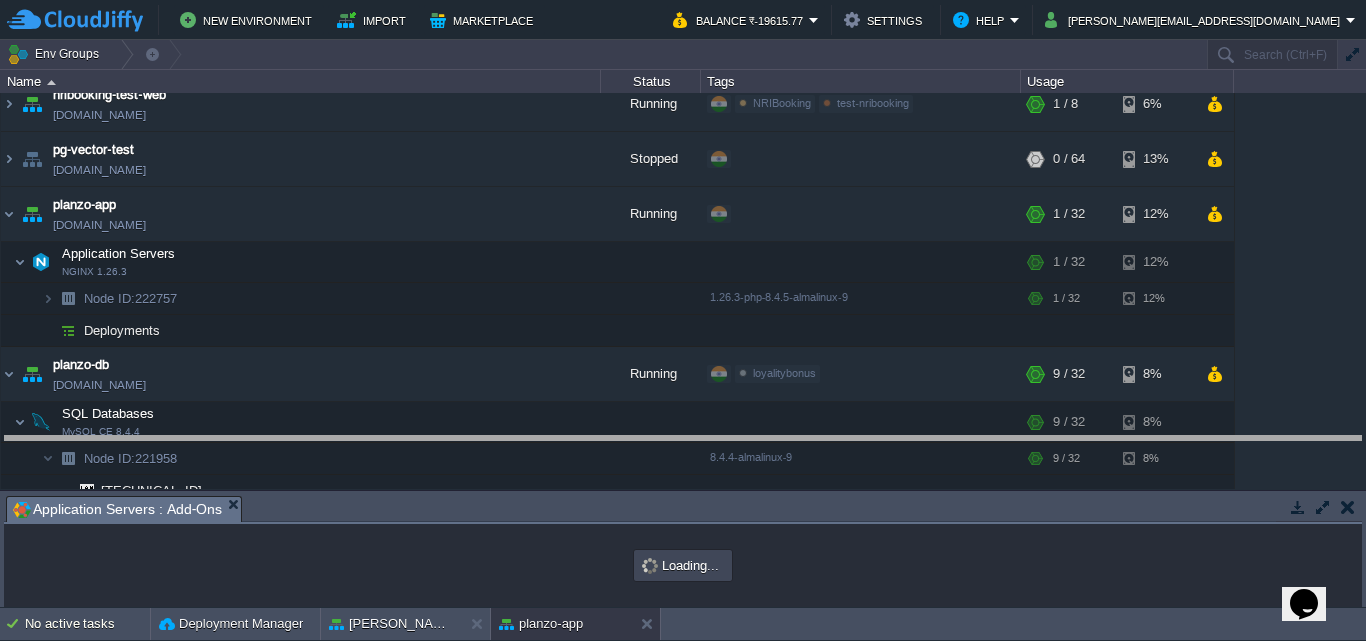 drag, startPoint x: 709, startPoint y: 516, endPoint x: 708, endPoint y: 454, distance: 62.008064 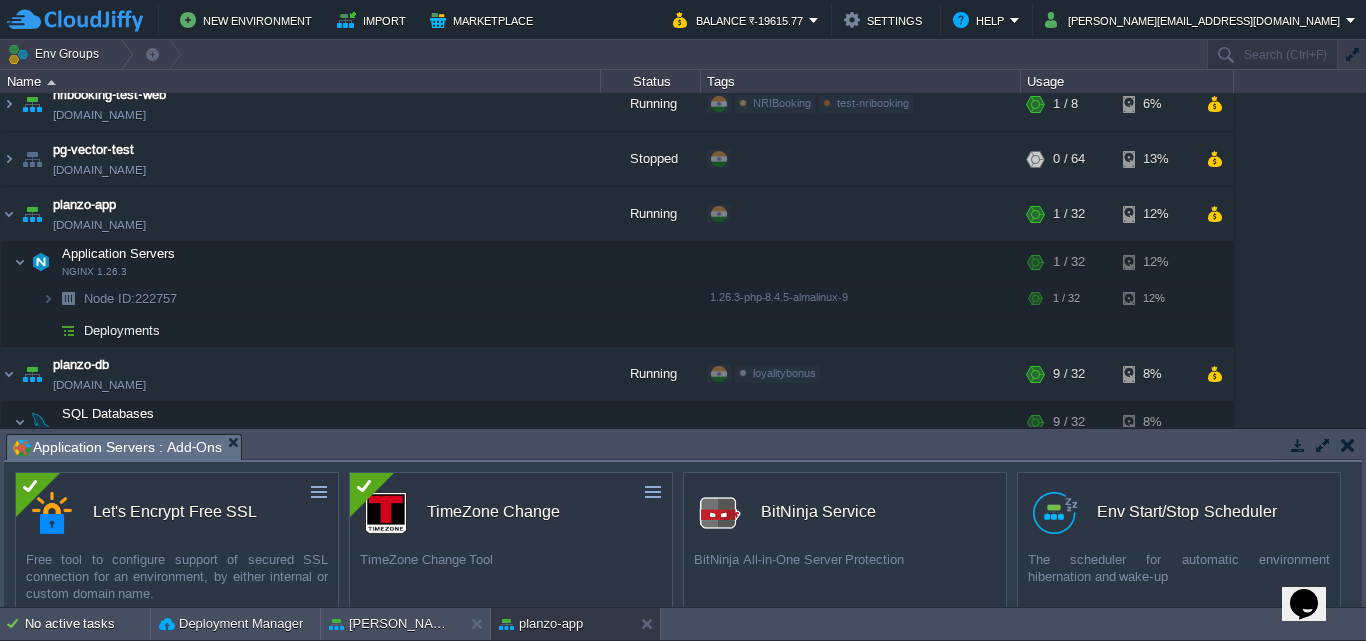 drag, startPoint x: 1354, startPoint y: 481, endPoint x: 1353, endPoint y: 507, distance: 26.019224 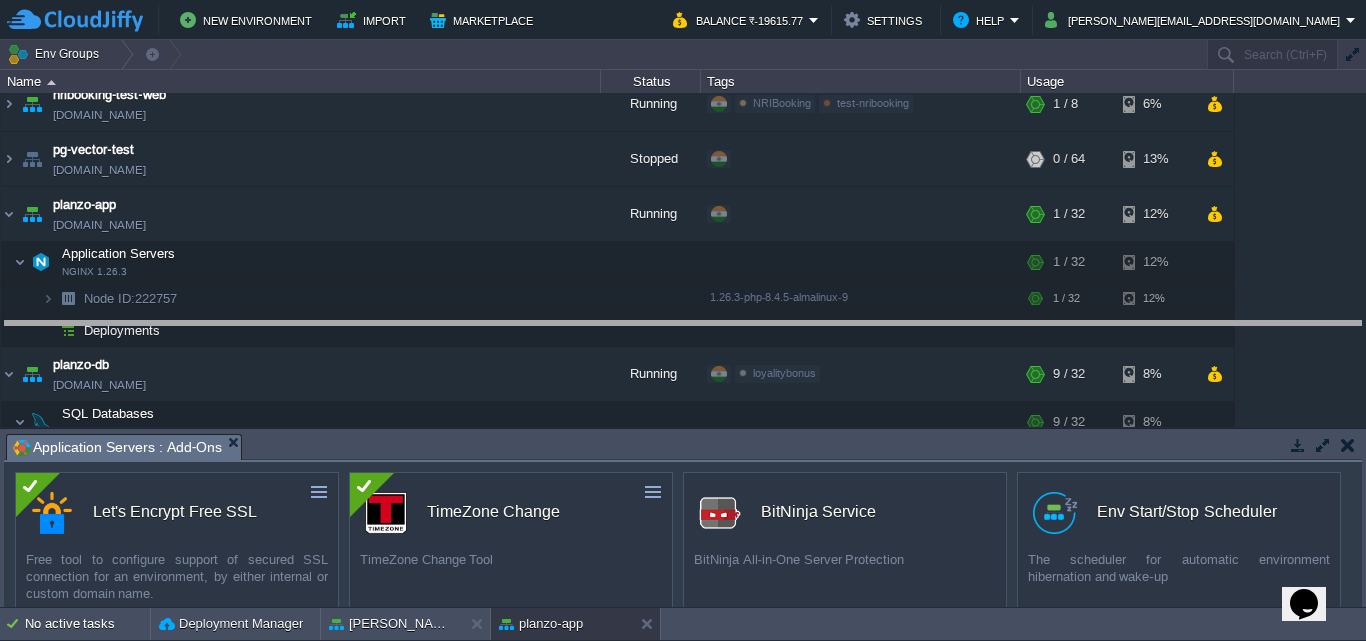 drag, startPoint x: 840, startPoint y: 450, endPoint x: 841, endPoint y: 382, distance: 68.007355 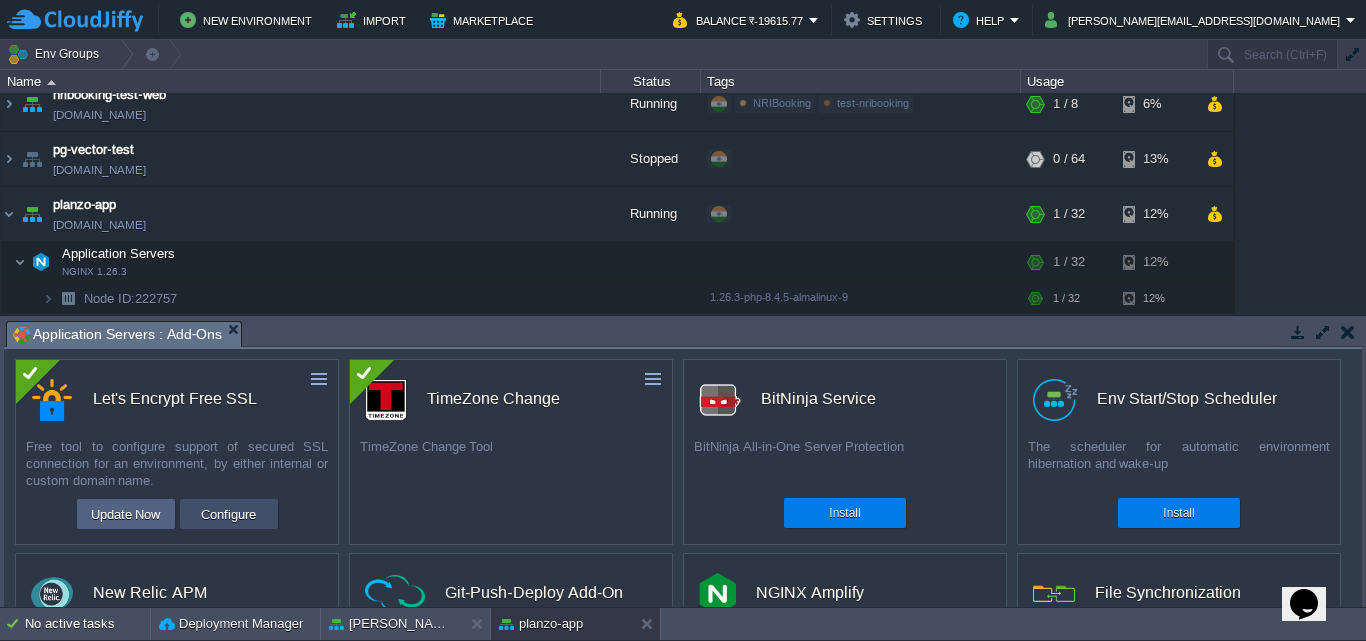 click on "Configure" at bounding box center [228, 514] 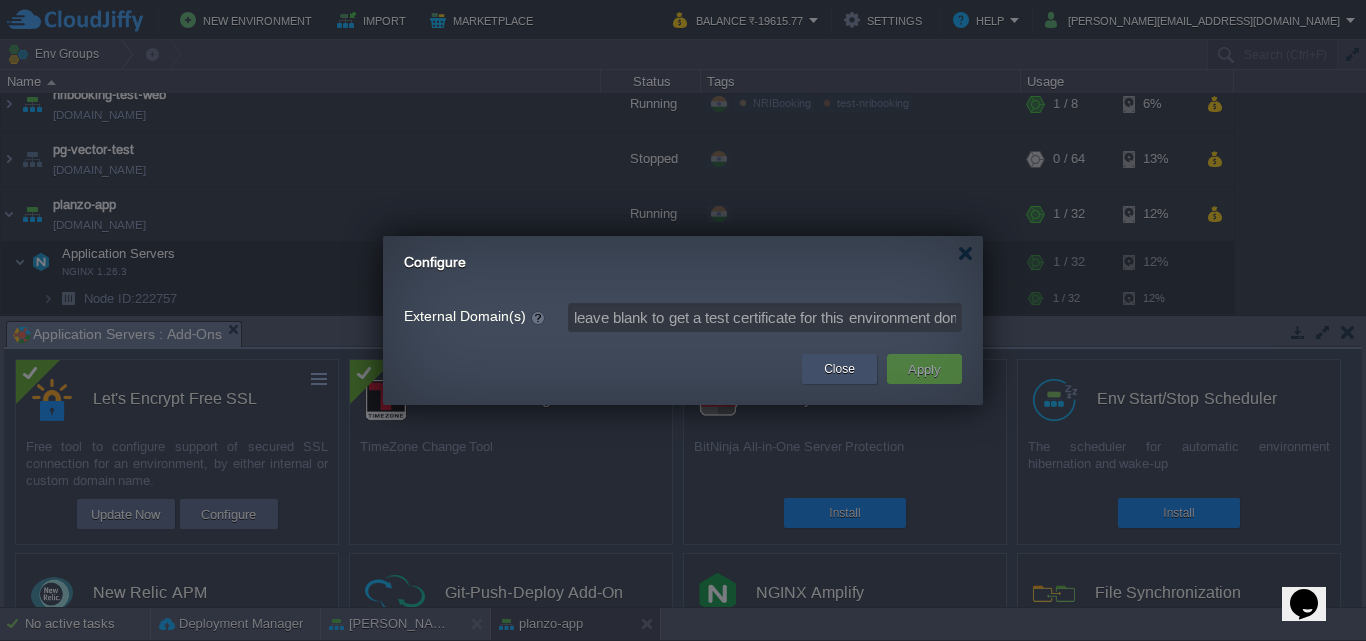 click on "Close" at bounding box center (839, 369) 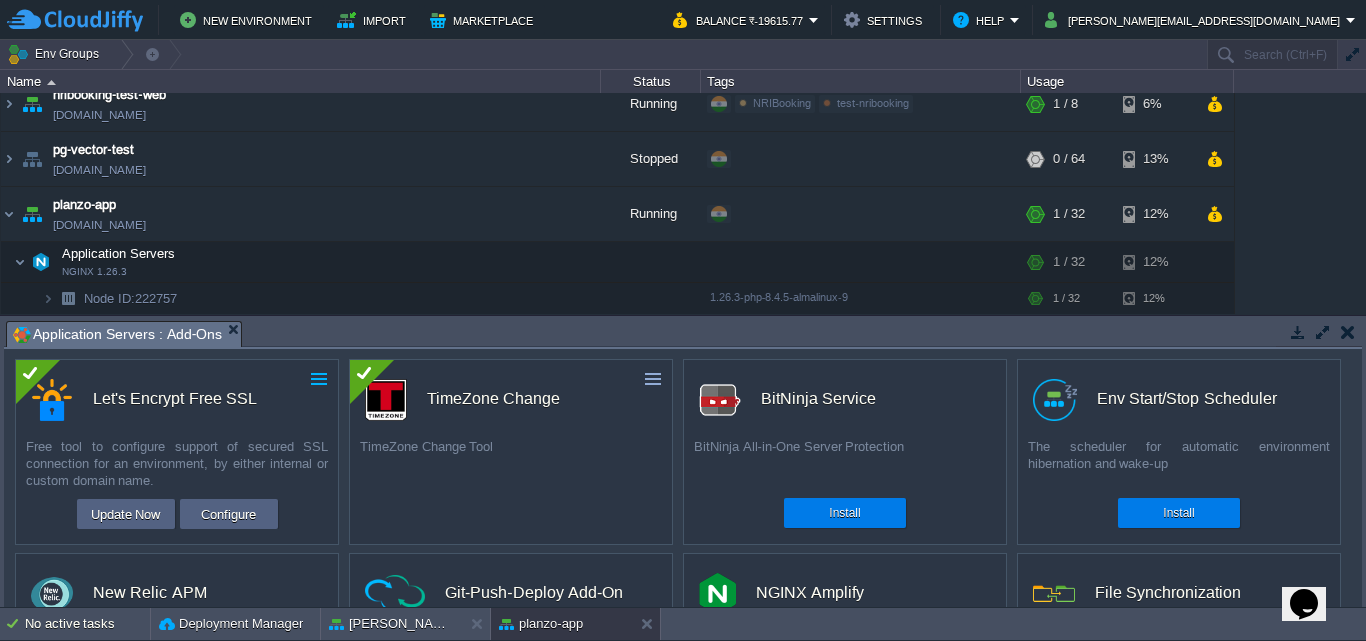 click at bounding box center [319, 379] 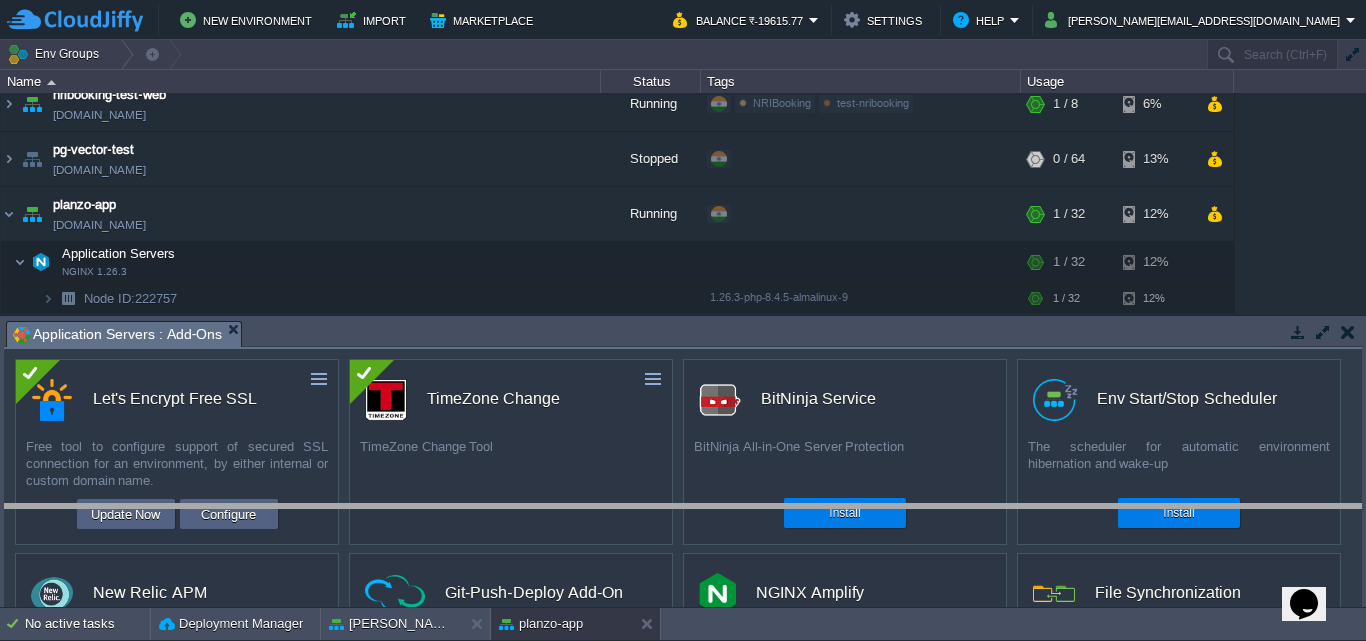 drag, startPoint x: 758, startPoint y: 330, endPoint x: 714, endPoint y: 513, distance: 188.2153 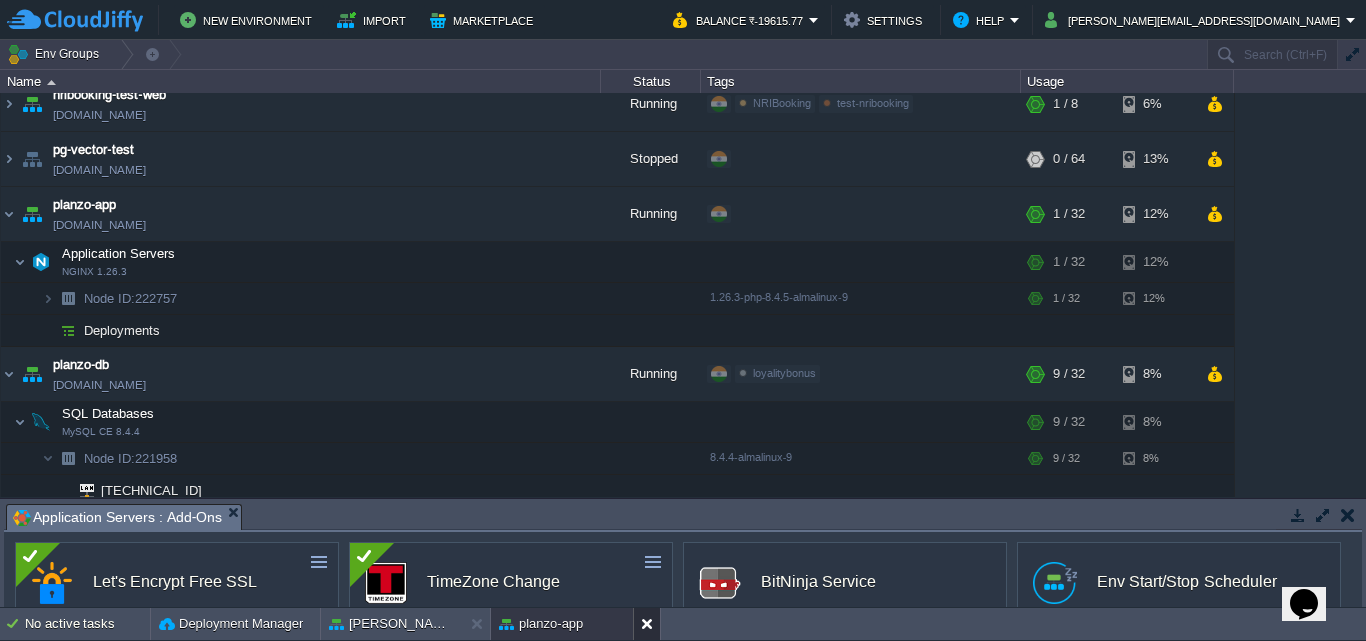 click at bounding box center (651, 624) 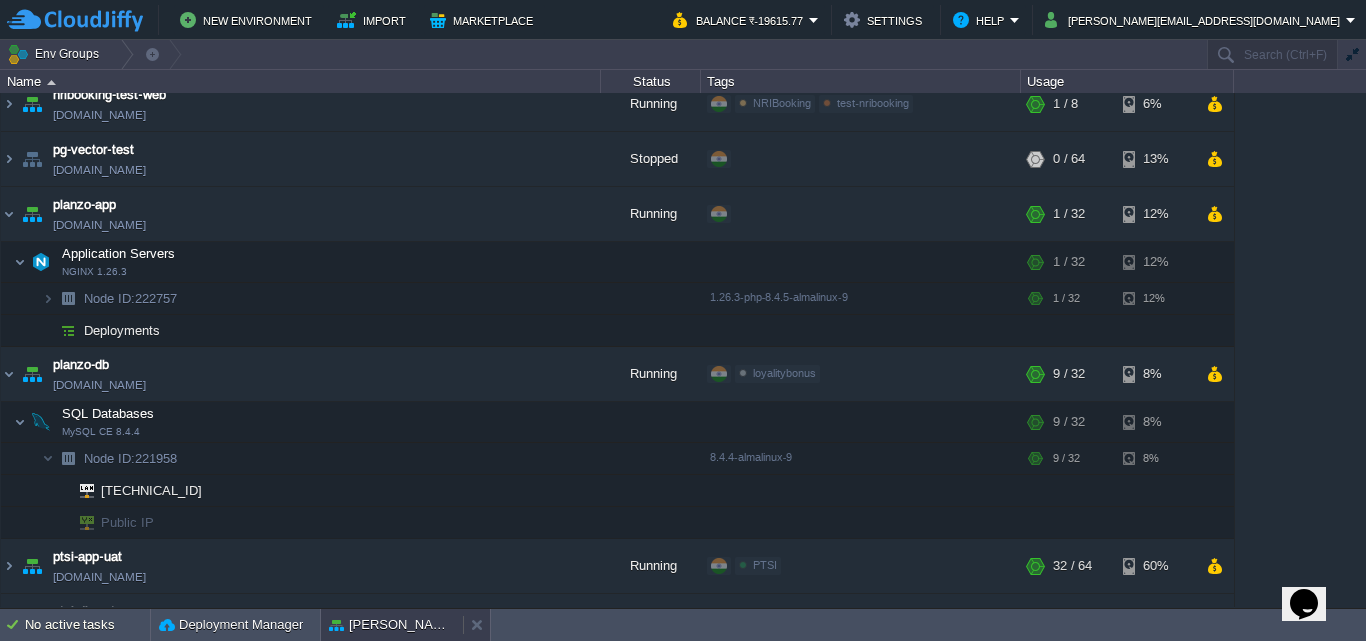 click on "[PERSON_NAME]-test" at bounding box center [392, 625] 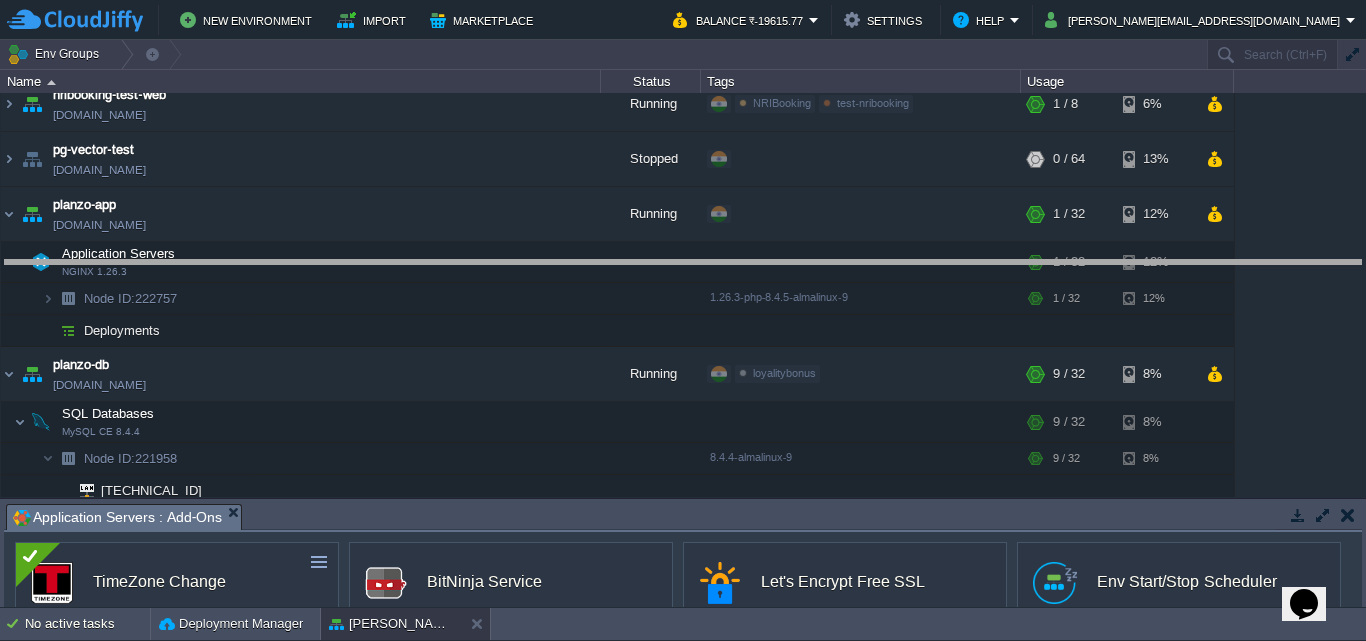 drag, startPoint x: 510, startPoint y: 508, endPoint x: 574, endPoint y: 264, distance: 252.25385 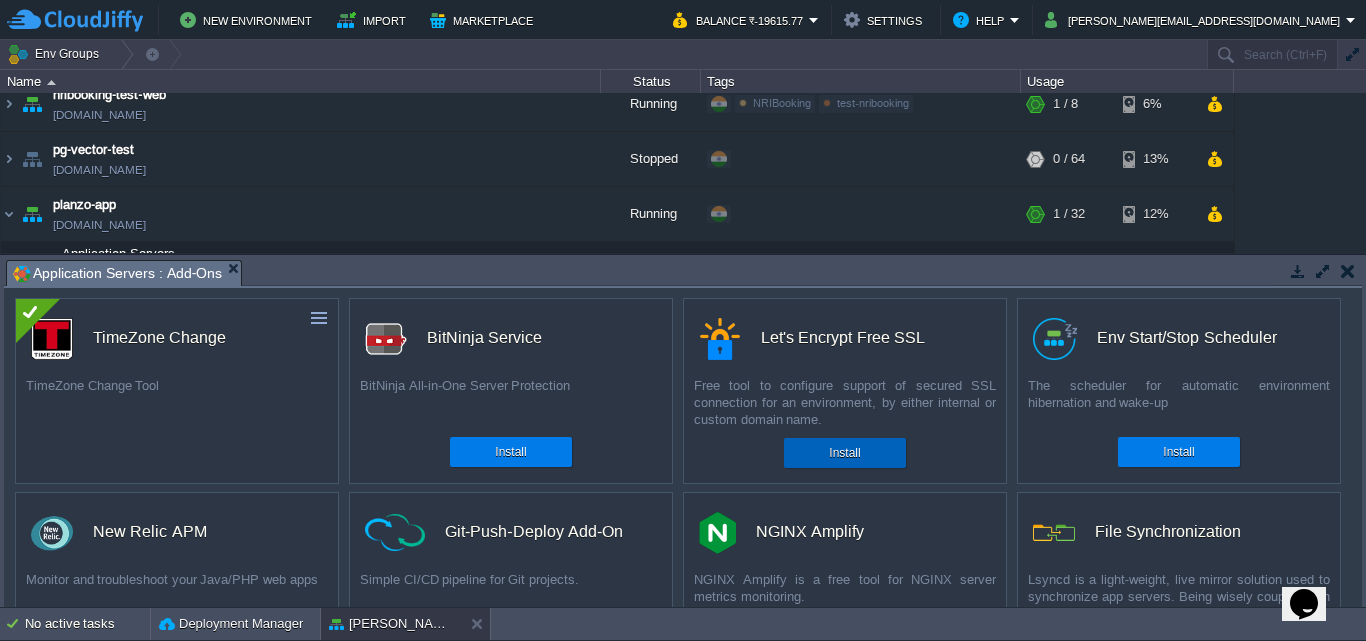 click on "Install" at bounding box center (844, 453) 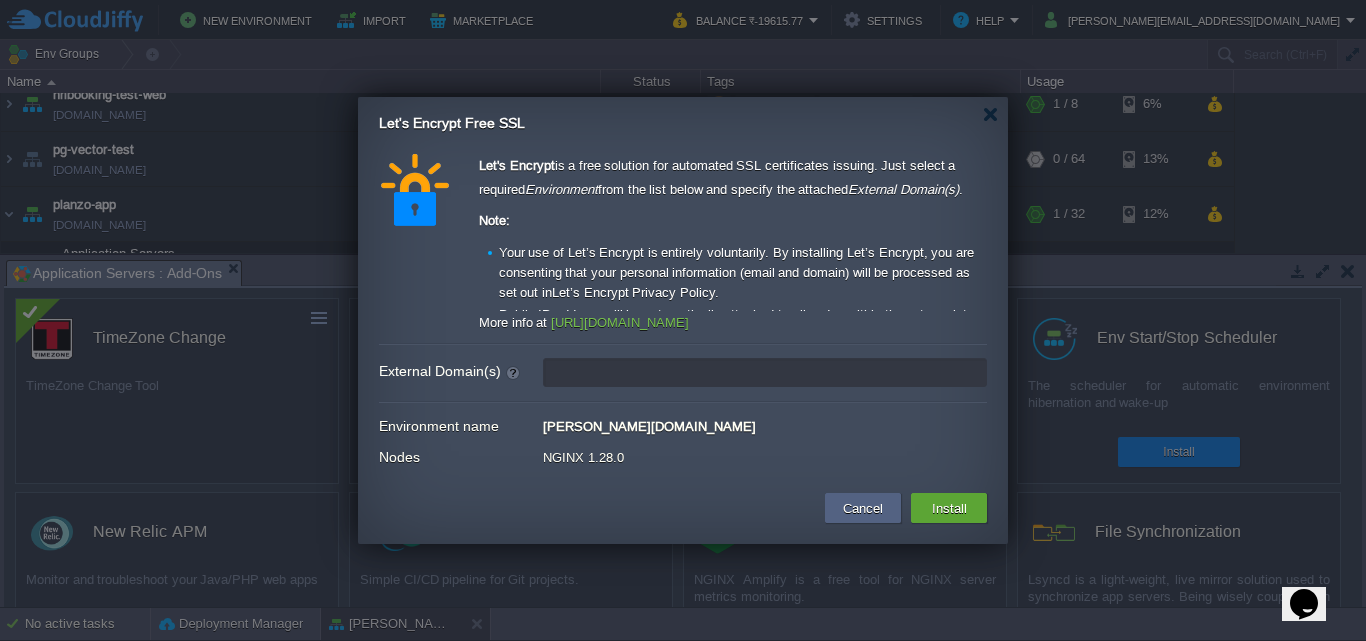 click on "External Domain(s)" at bounding box center (765, 372) 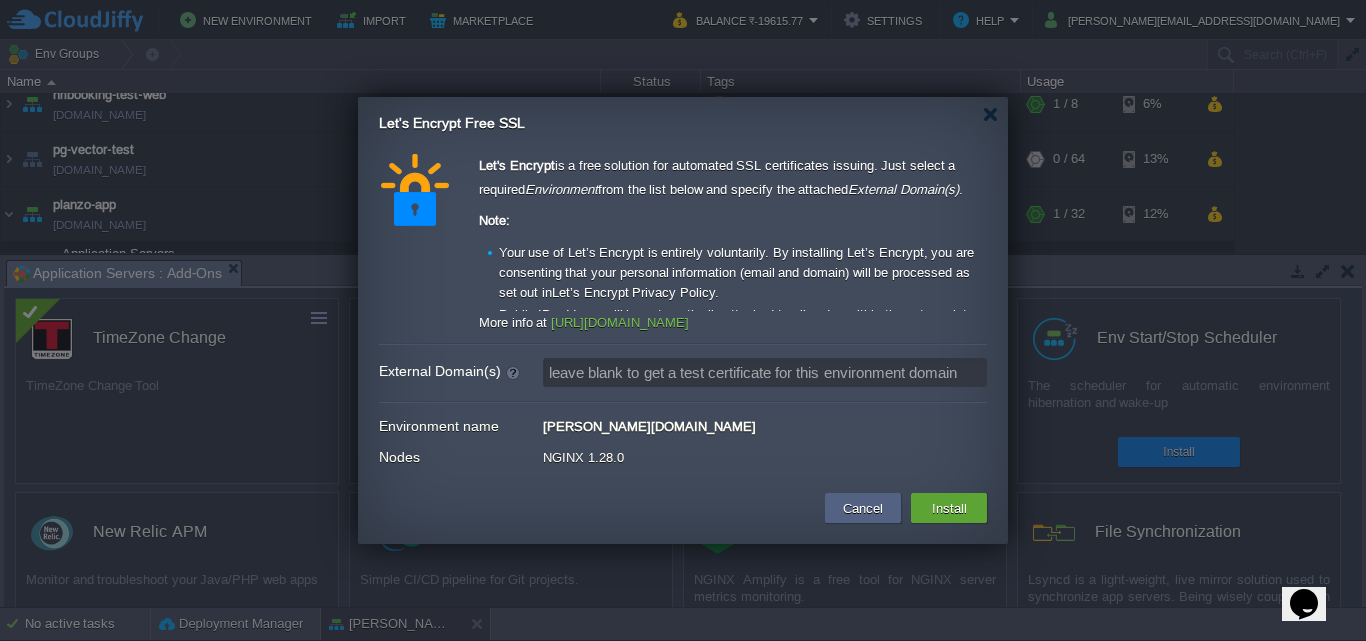 click on "[PERSON_NAME][DOMAIN_NAME]" at bounding box center (765, 423) 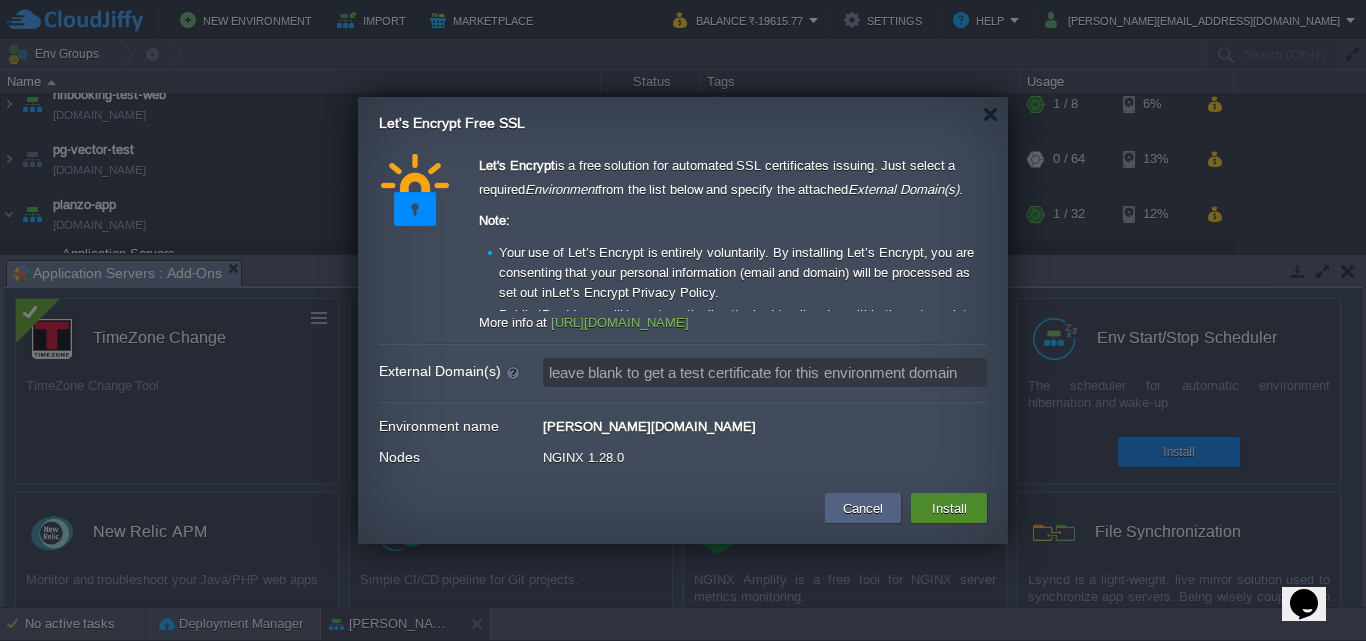 click on "Install" at bounding box center [949, 508] 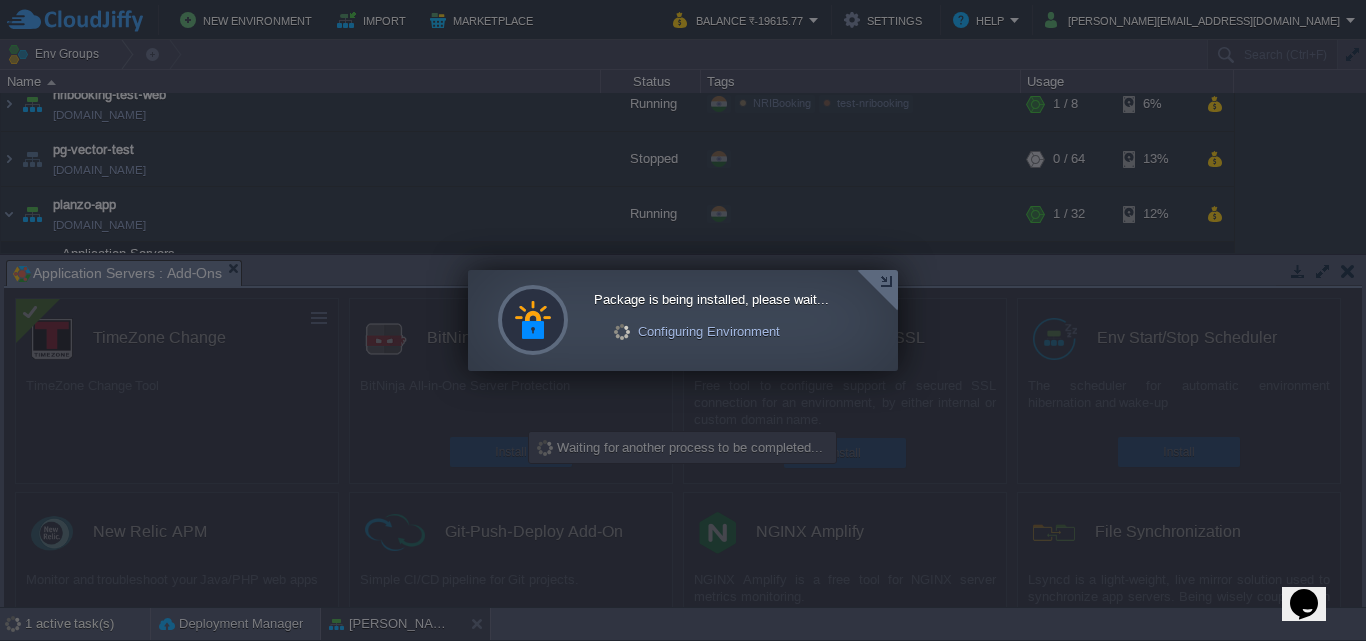 scroll, scrollTop: 156, scrollLeft: 0, axis: vertical 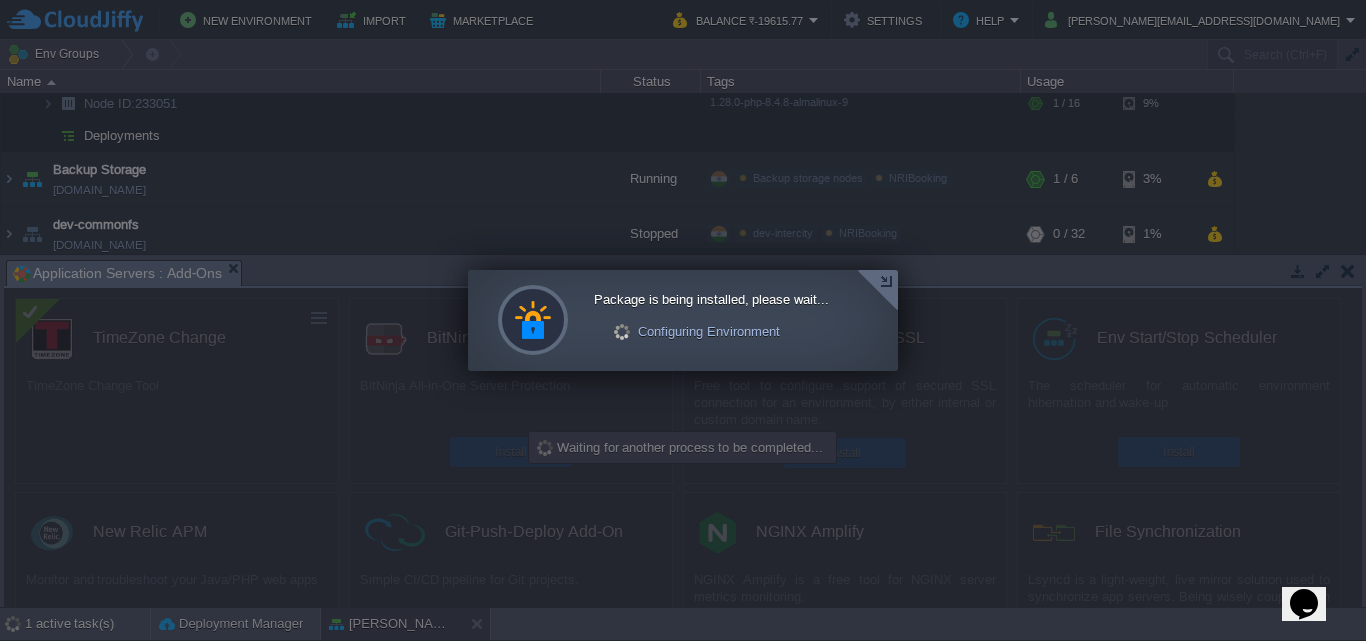 click at bounding box center (683, 320) 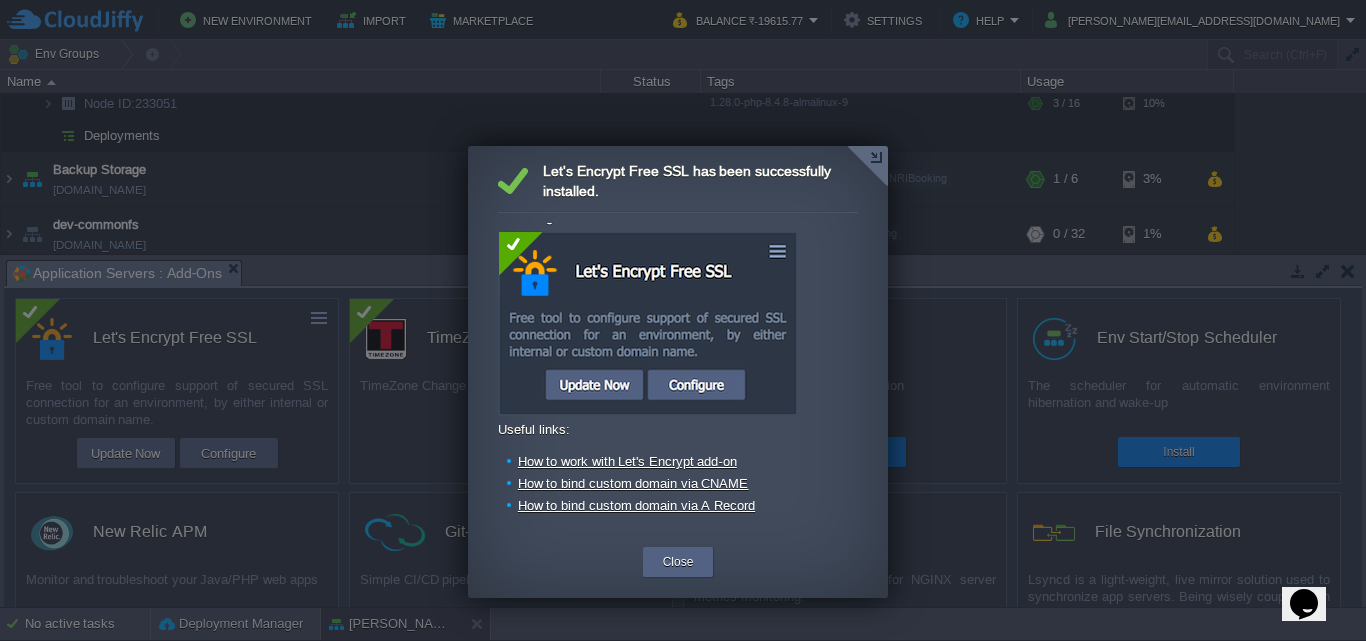 scroll, scrollTop: 141, scrollLeft: 0, axis: vertical 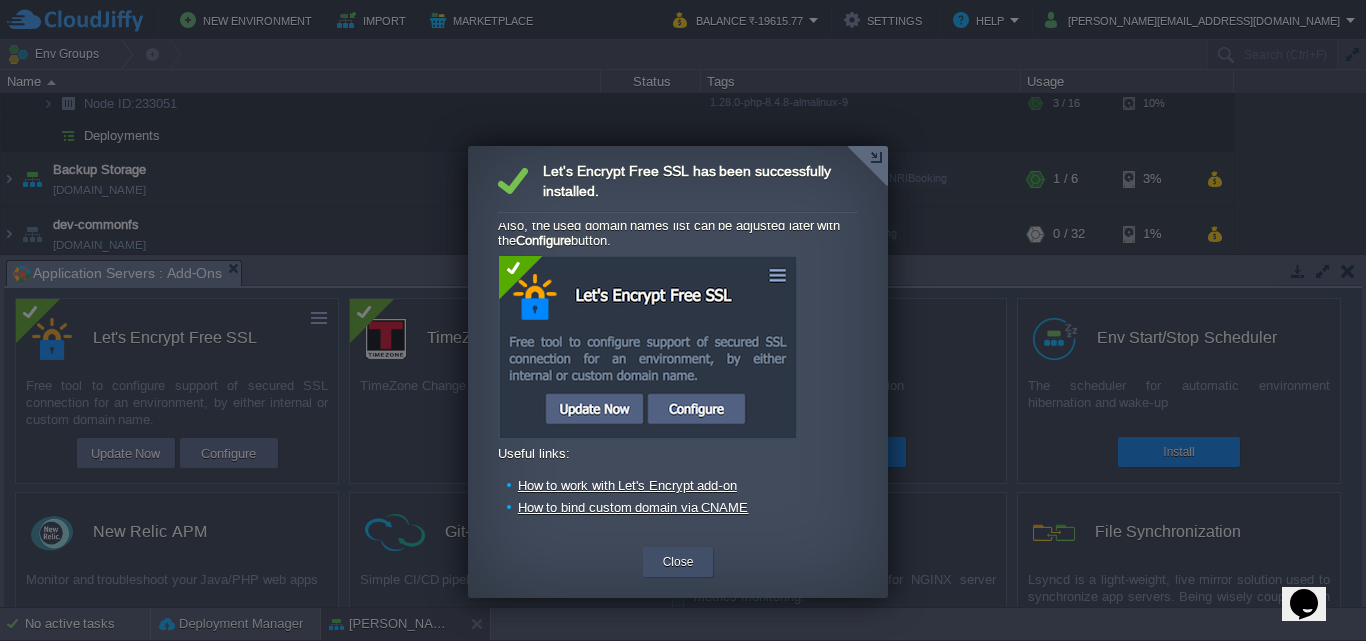 click on "Close" at bounding box center (678, 562) 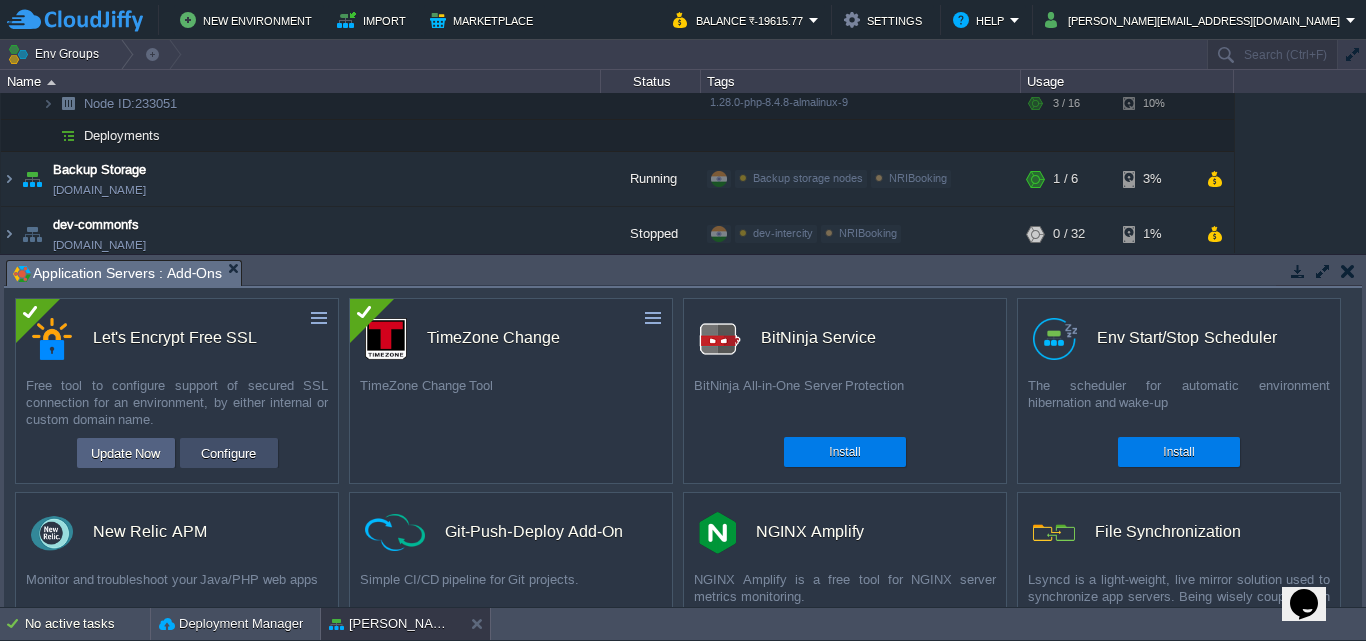 click on "Configure" at bounding box center [228, 453] 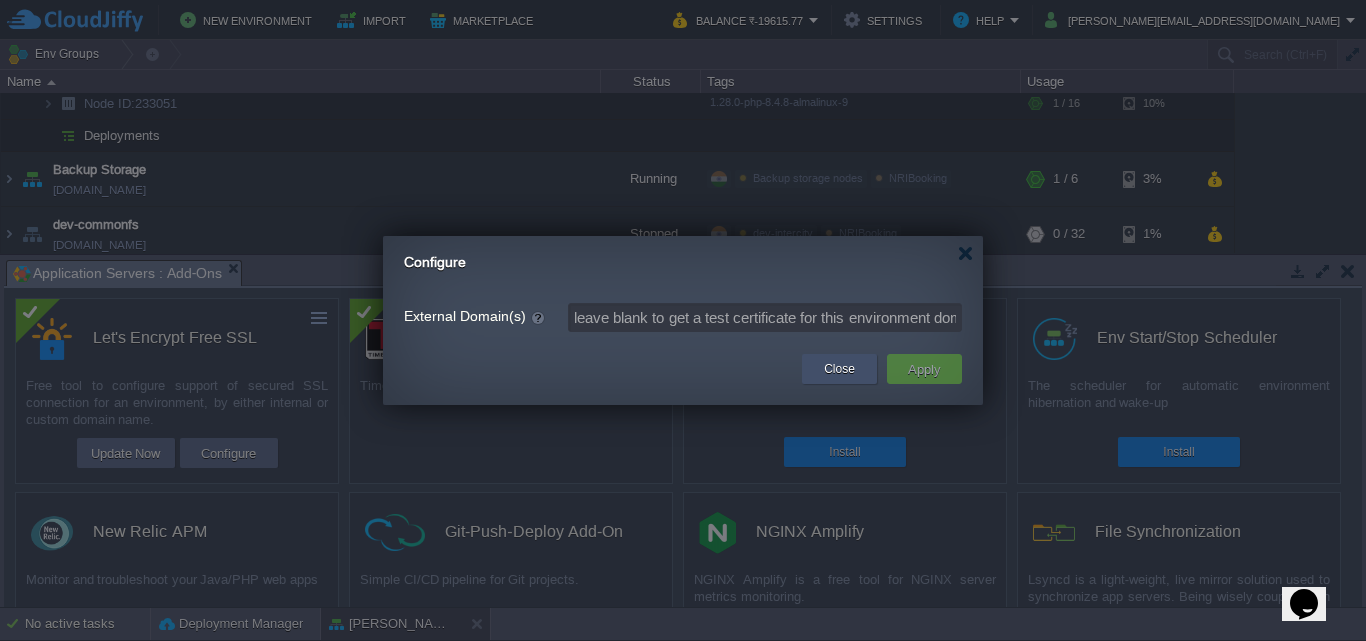 click on "Close" at bounding box center (839, 369) 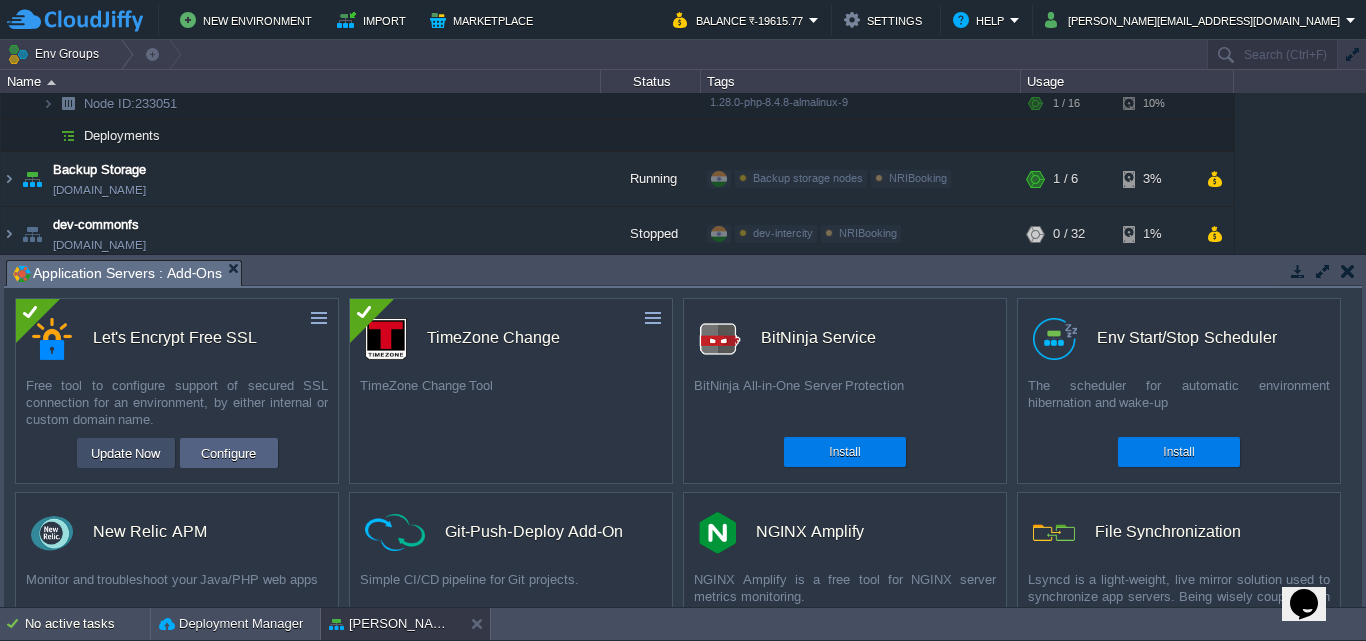 click on "Update Now" at bounding box center [126, 453] 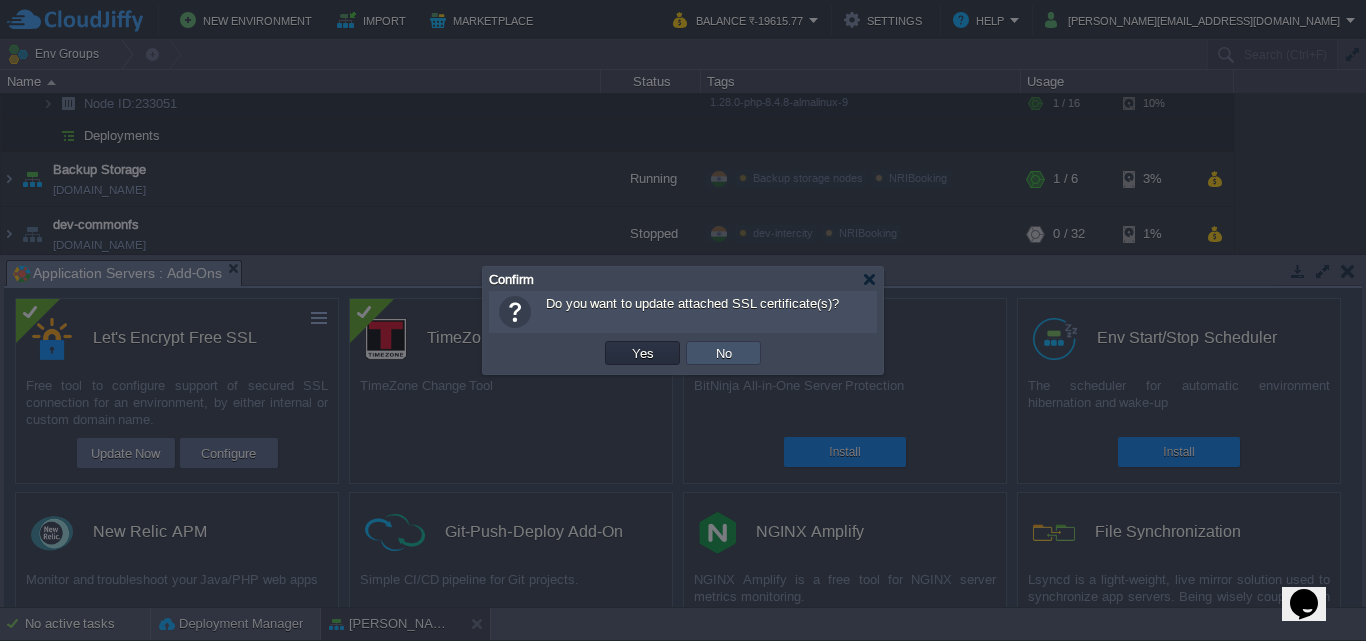 click on "No" at bounding box center (724, 353) 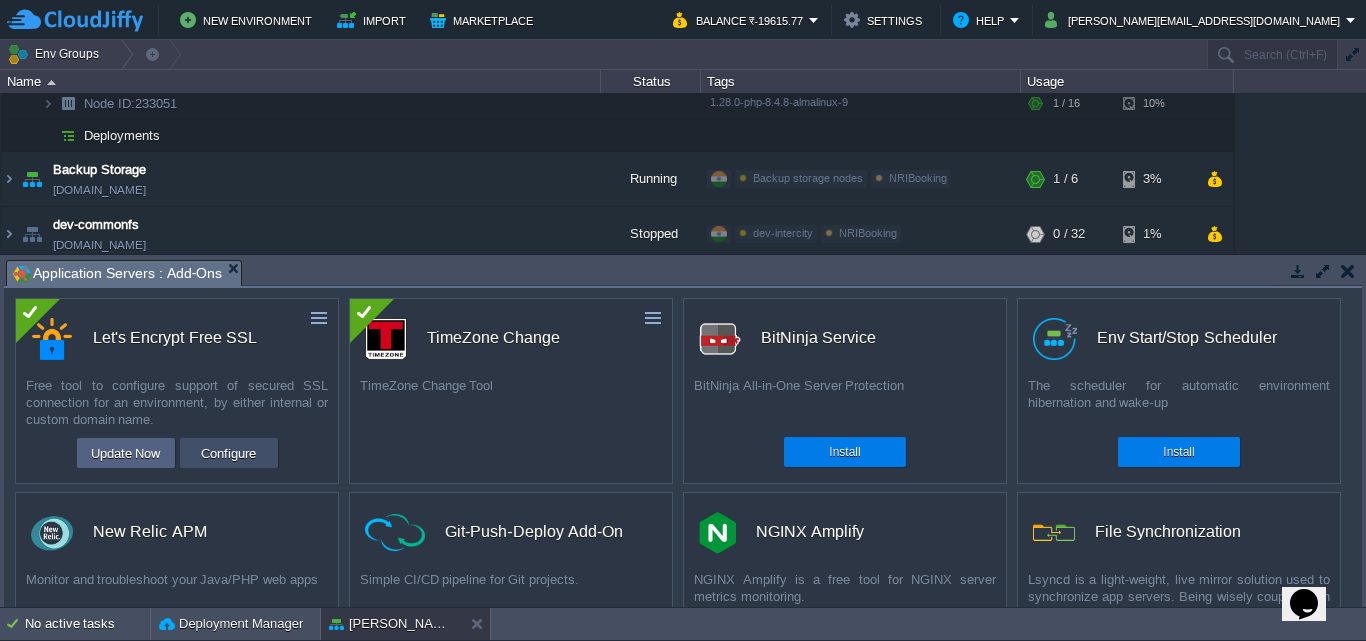 click on "Configure" at bounding box center [228, 453] 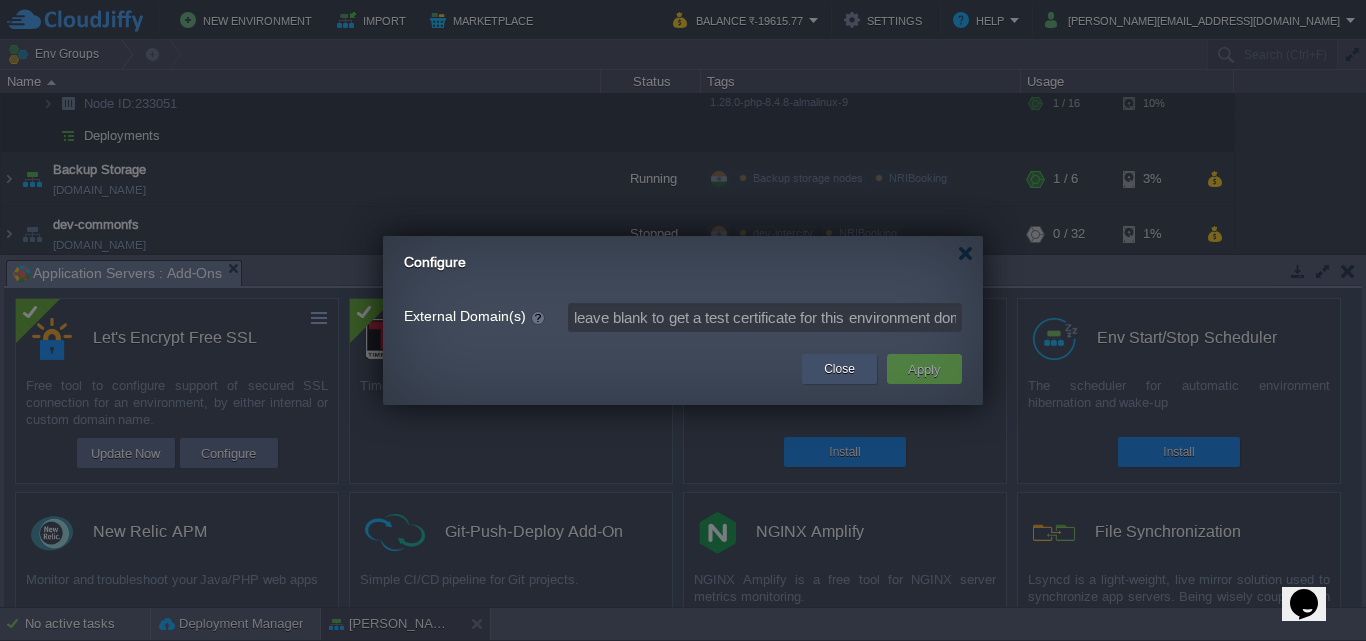 click on "Close" at bounding box center (839, 369) 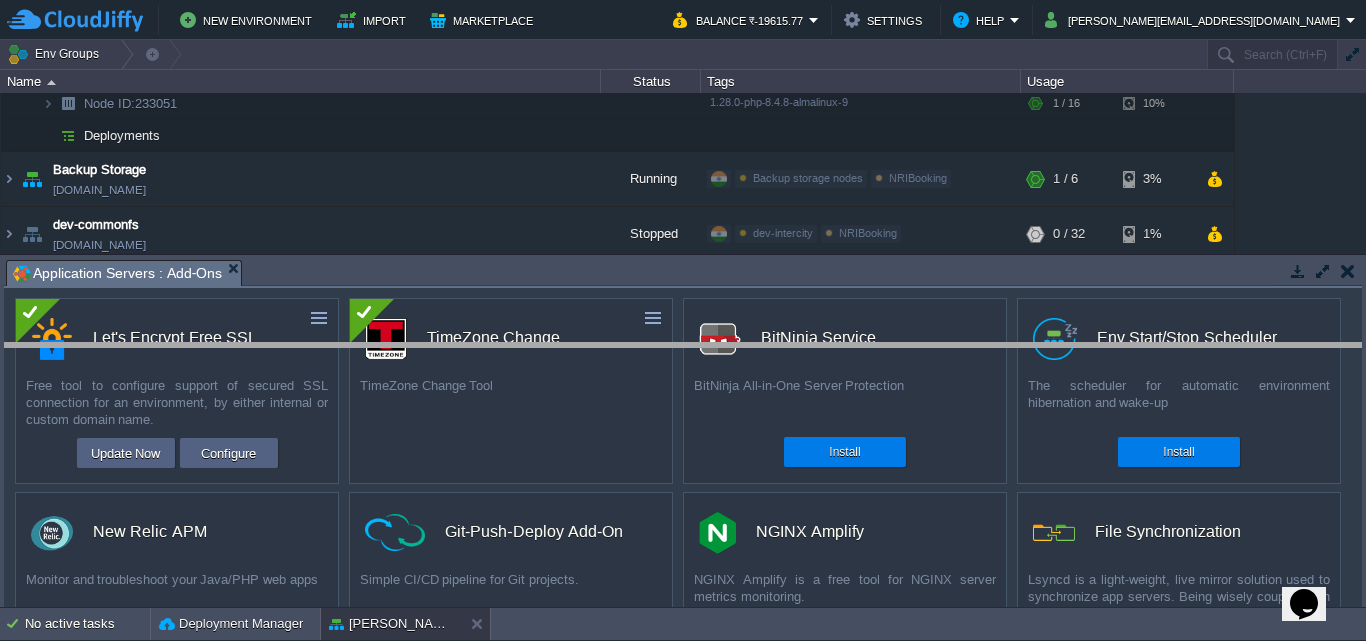 drag, startPoint x: 789, startPoint y: 280, endPoint x: 774, endPoint y: 364, distance: 85.32877 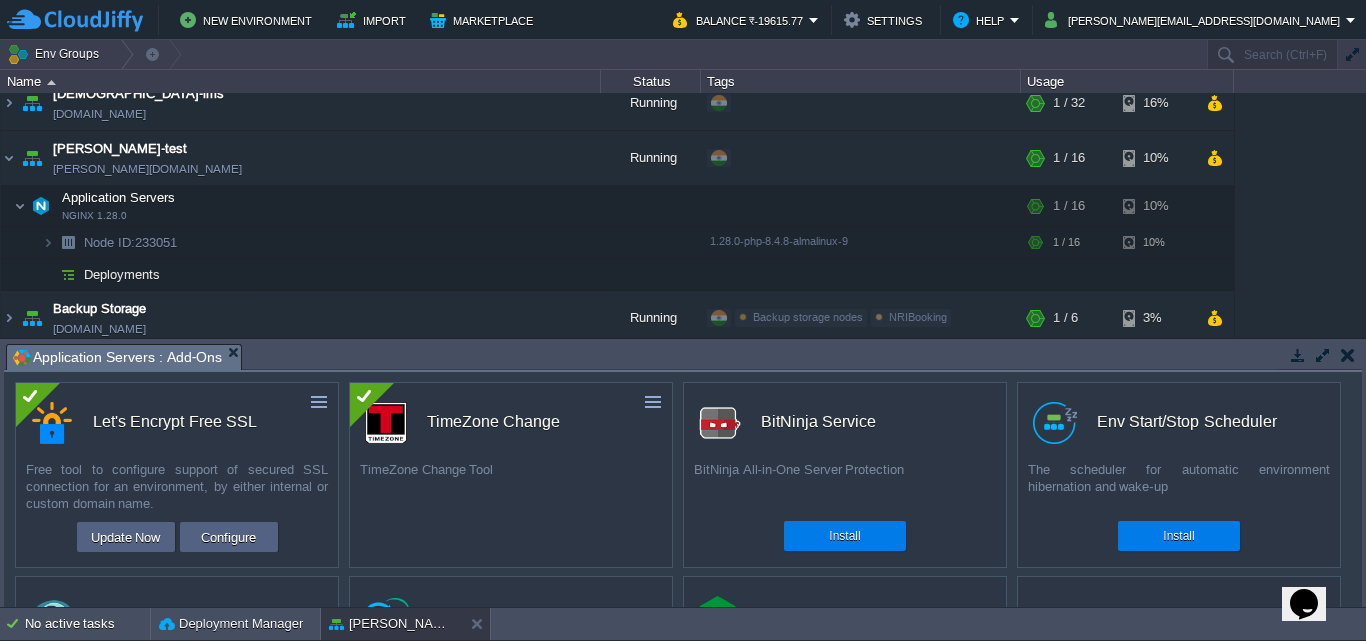 scroll, scrollTop: 0, scrollLeft: 0, axis: both 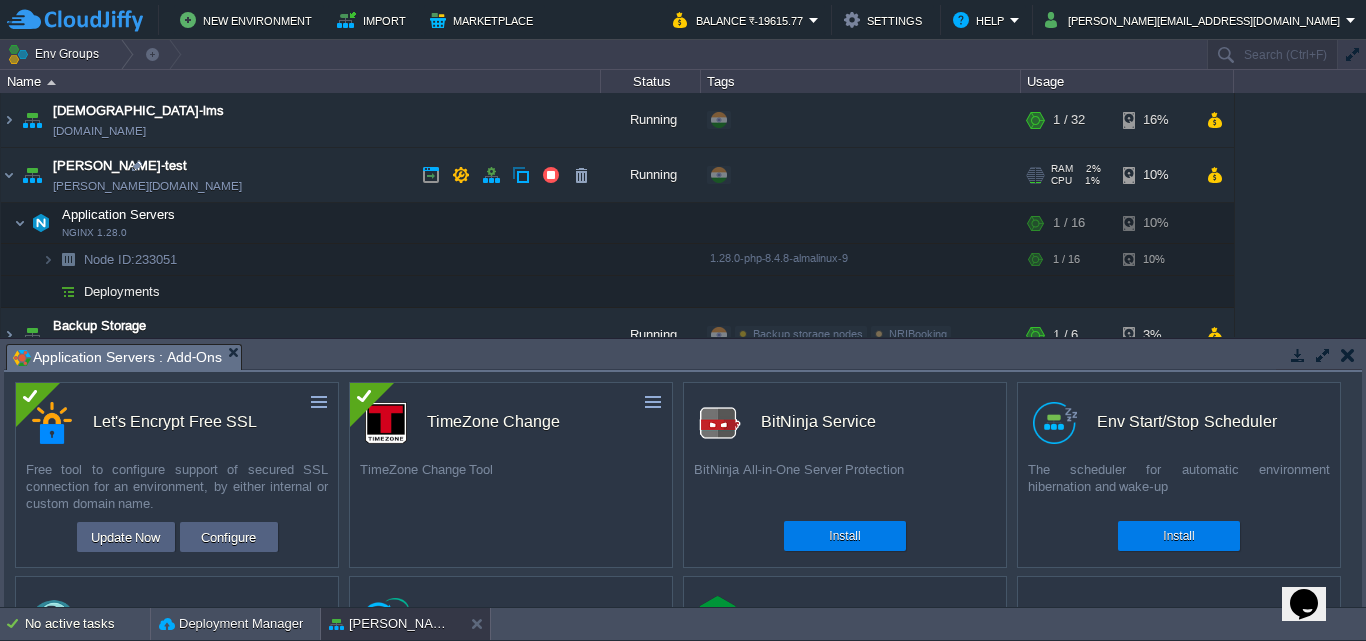 click on "[PERSON_NAME][DOMAIN_NAME]" at bounding box center (147, 186) 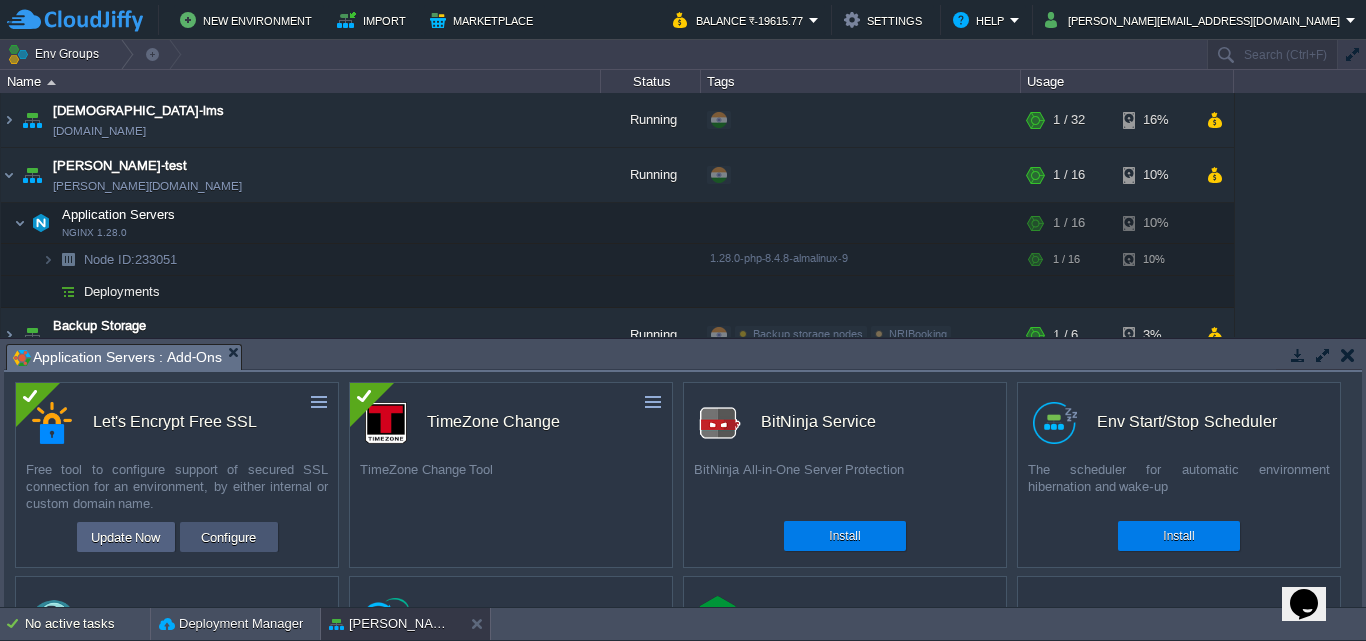 click on "Configure" at bounding box center [228, 537] 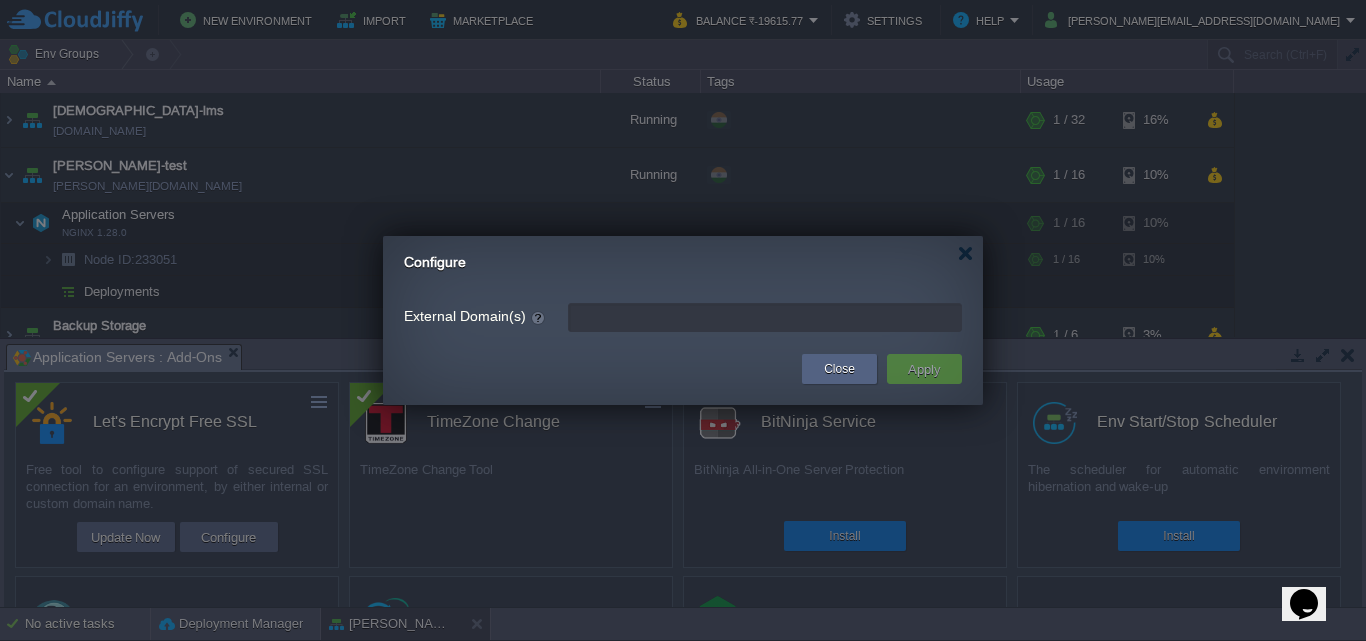 click on "External Domain(s)" at bounding box center [765, 317] 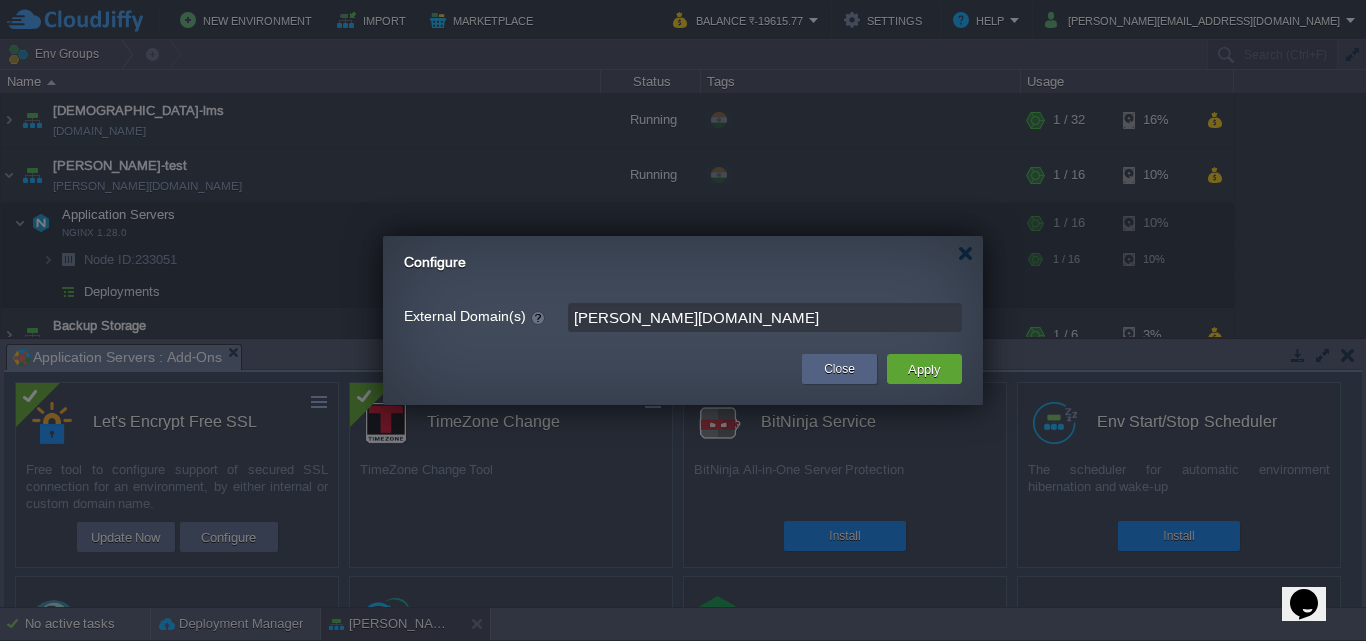 type on "[PERSON_NAME][DOMAIN_NAME]" 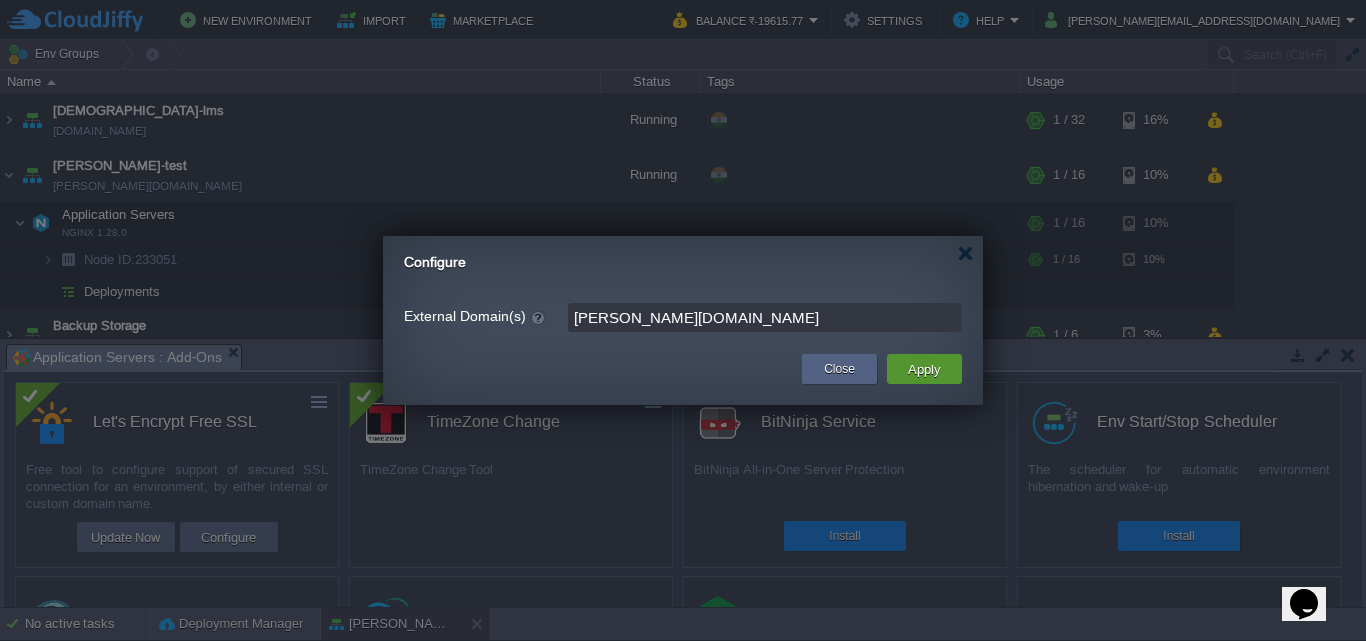 click on "Apply" at bounding box center [924, 369] 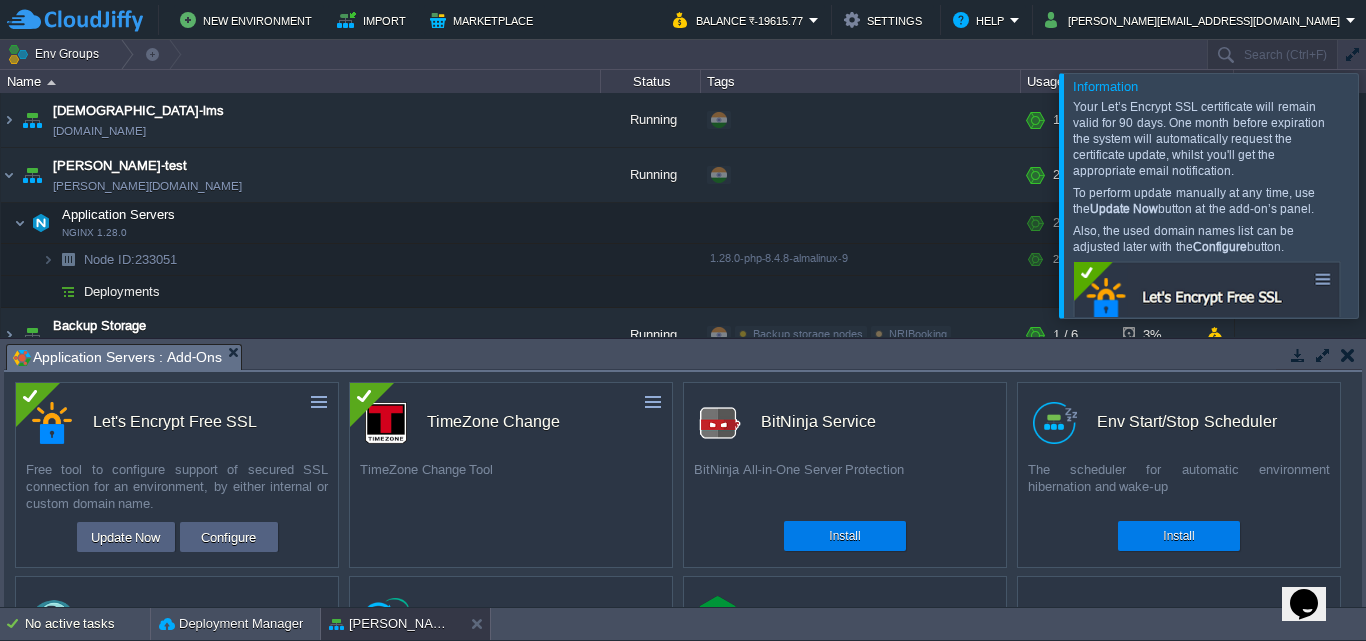 click at bounding box center (1390, 195) 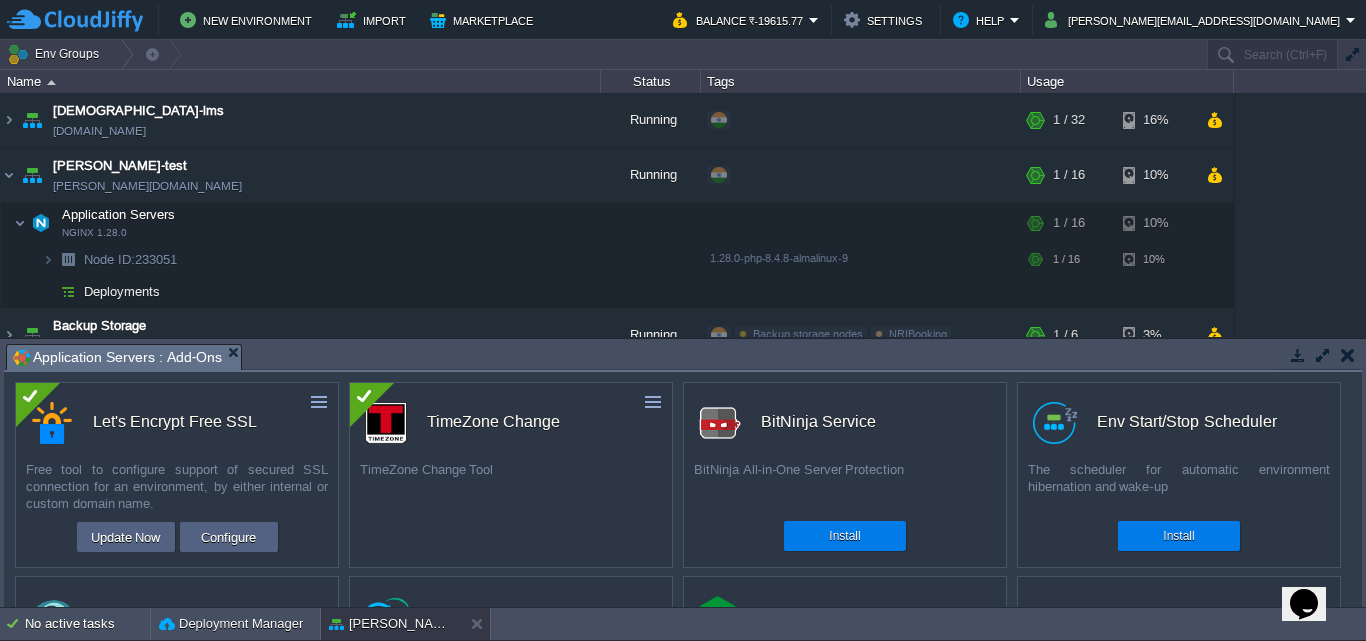 click on "Application Servers : Add-Ons" at bounding box center (127, 357) 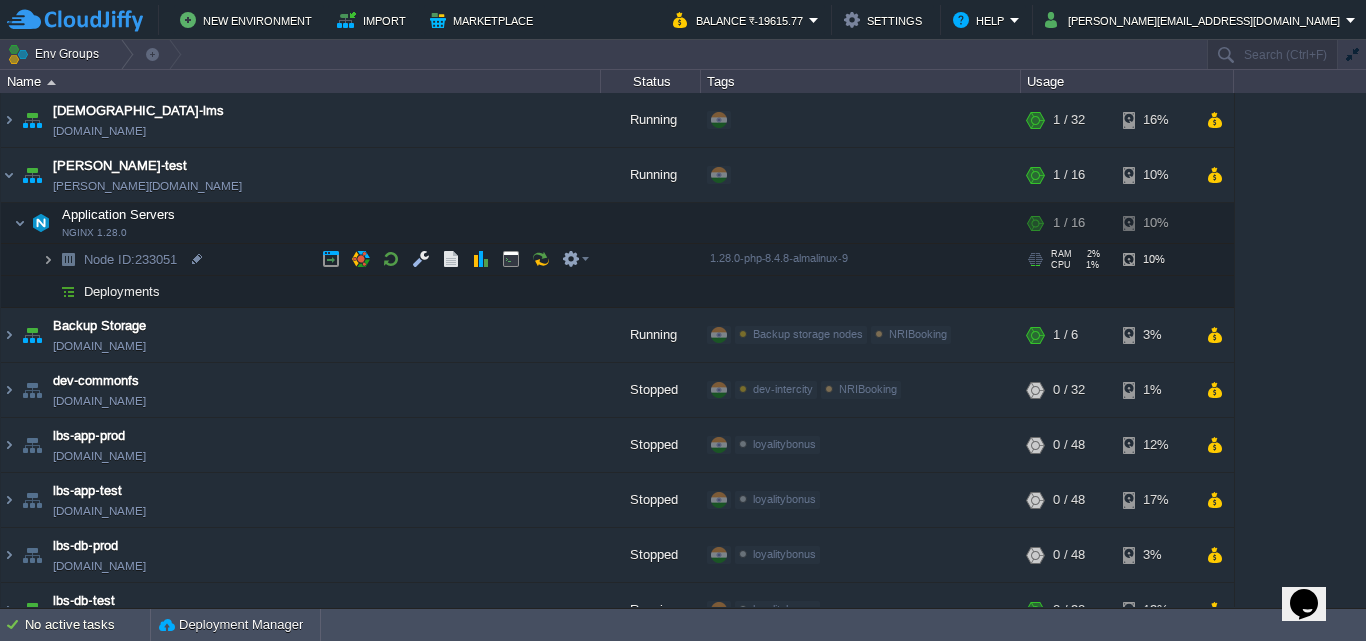 click at bounding box center [48, 259] 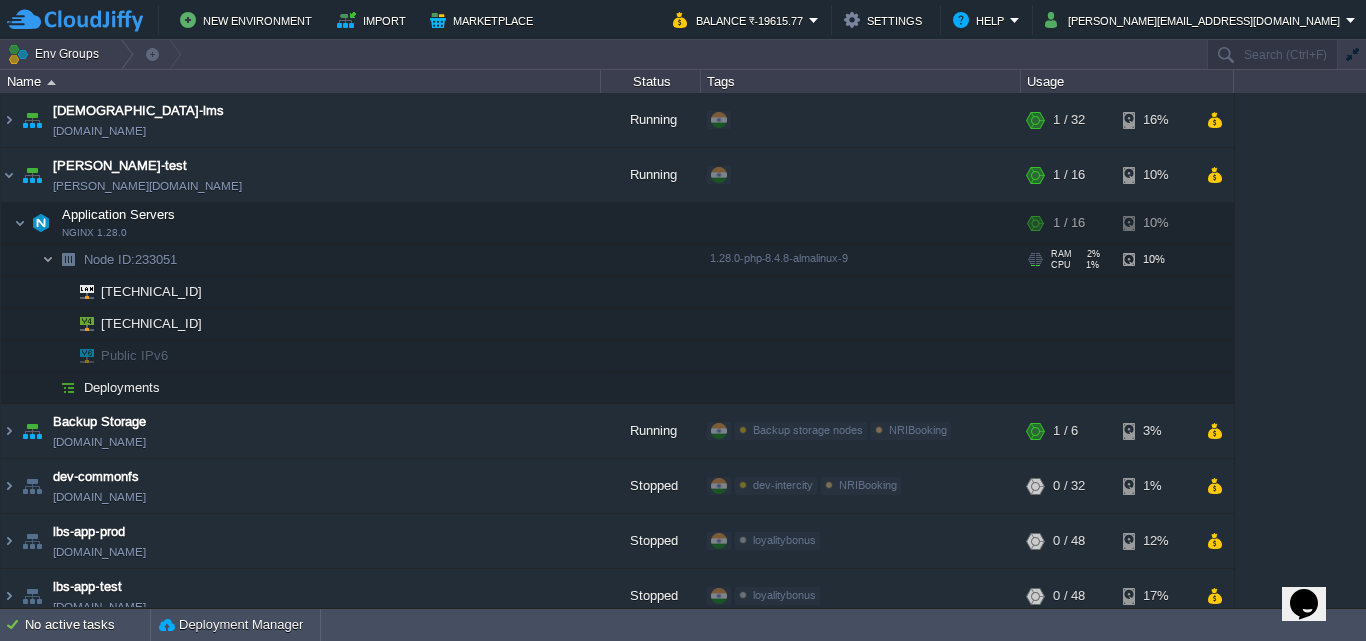 click at bounding box center [48, 259] 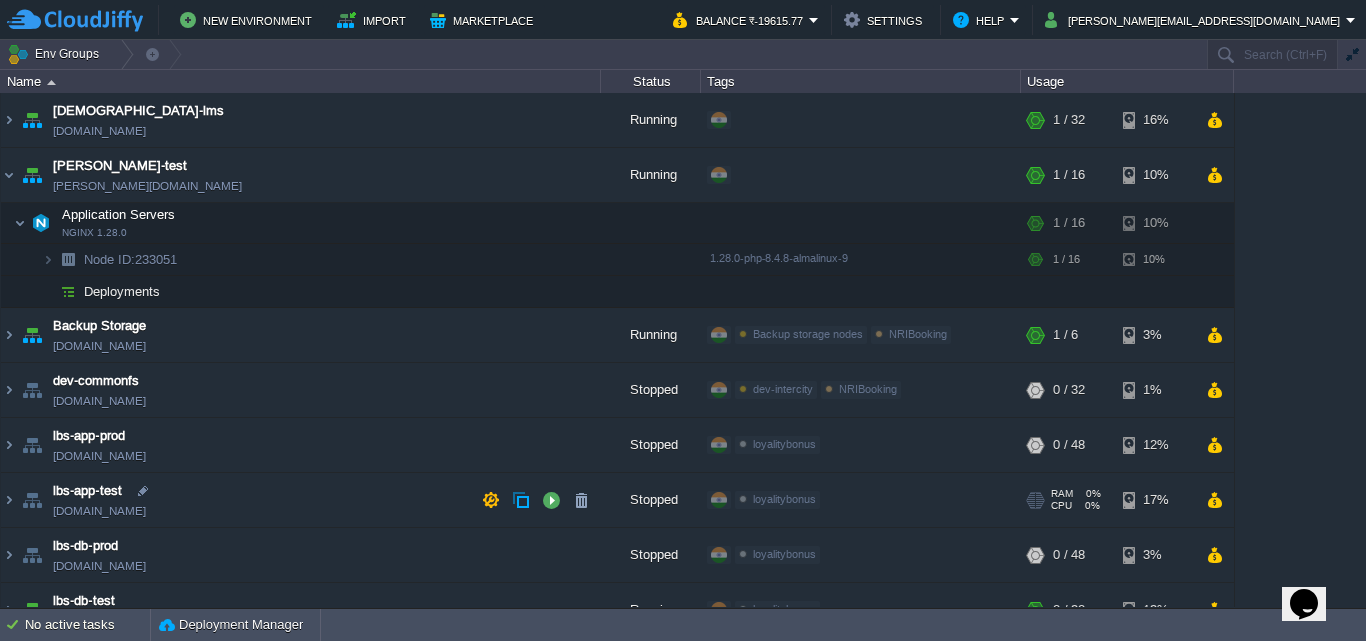 click on "lbs-app-test [DOMAIN_NAME]" at bounding box center [301, 500] 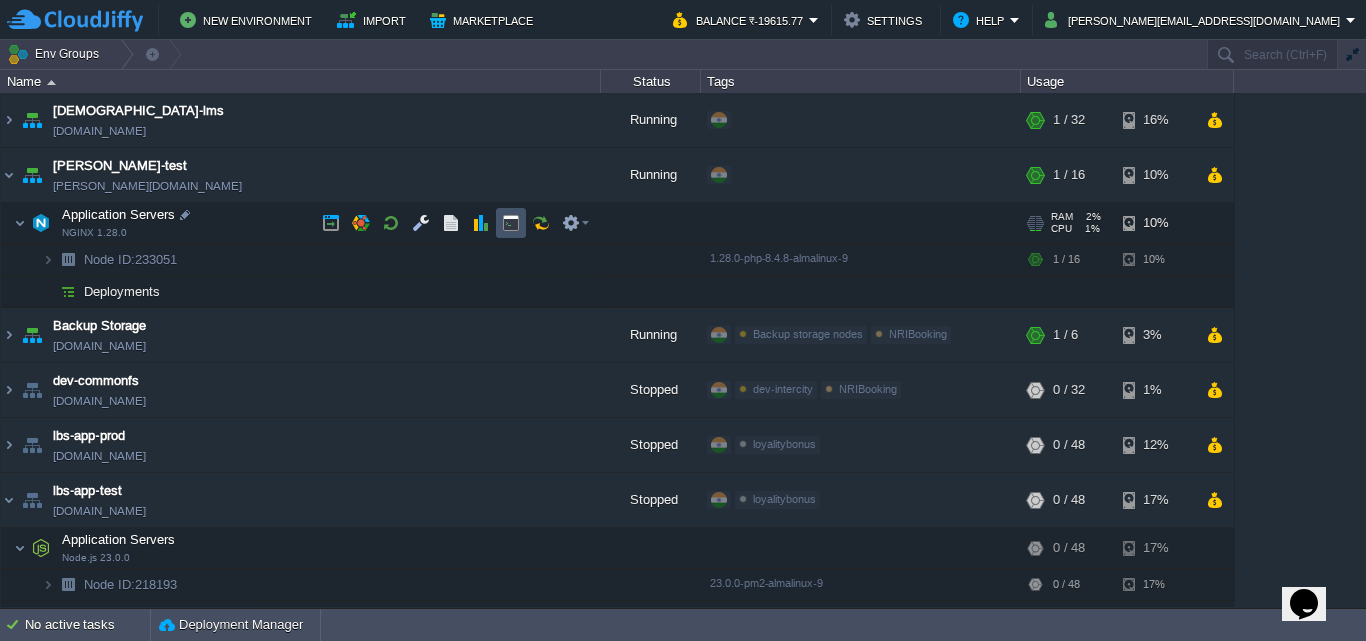 click at bounding box center [511, 223] 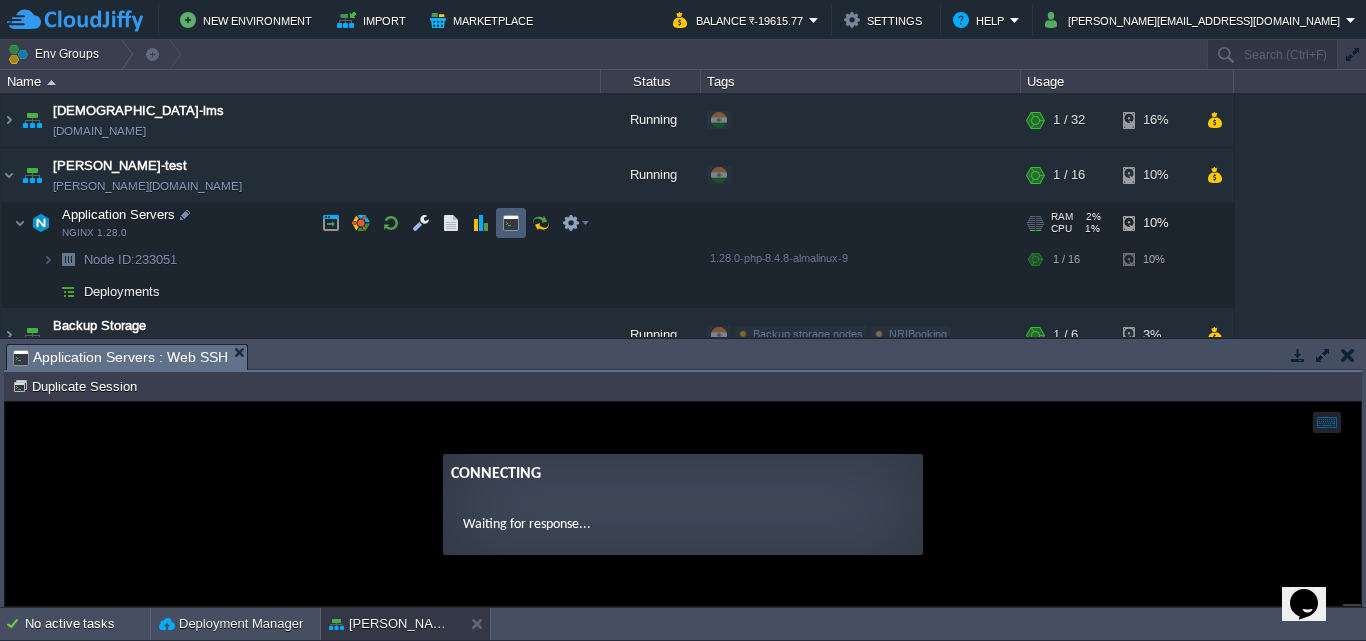 scroll, scrollTop: 0, scrollLeft: 0, axis: both 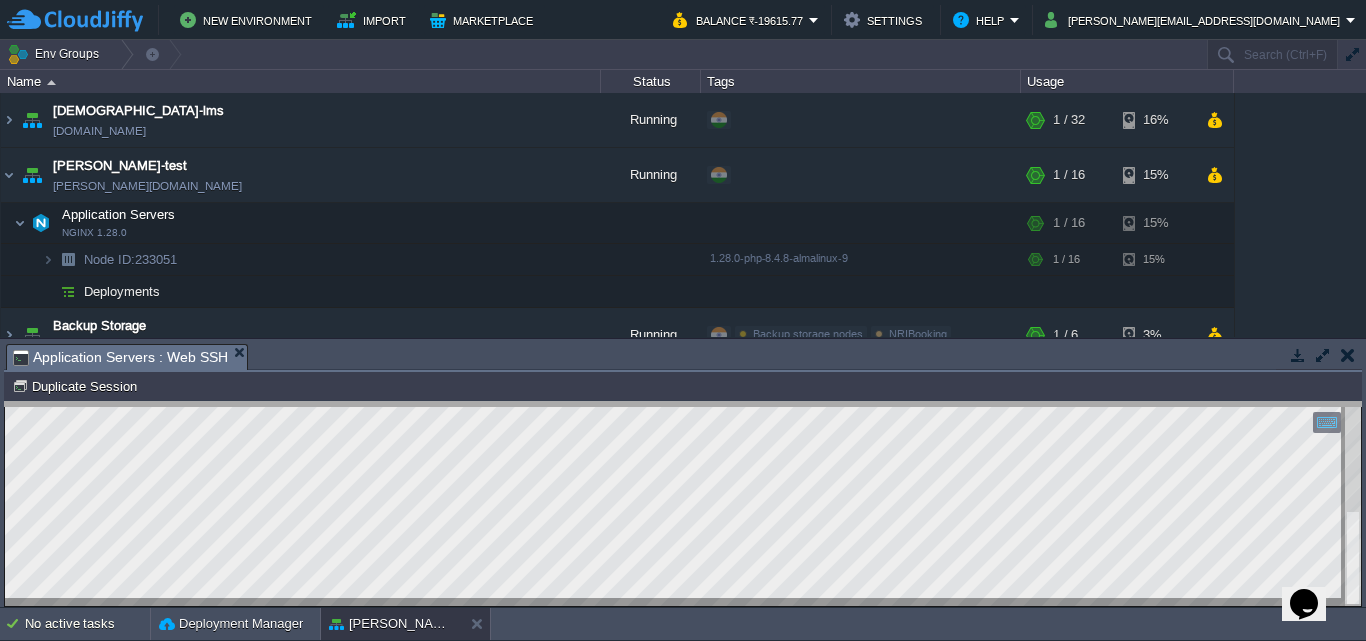 drag, startPoint x: 467, startPoint y: 349, endPoint x: 457, endPoint y: 407, distance: 58.855755 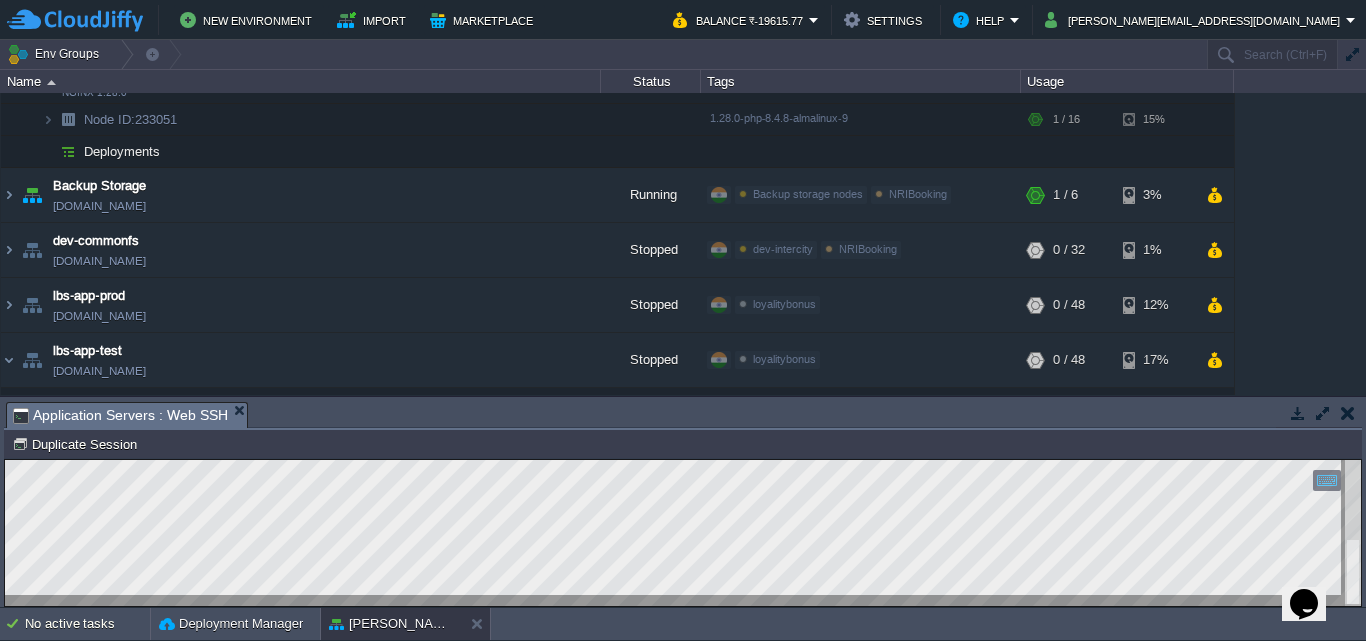 scroll, scrollTop: 234, scrollLeft: 0, axis: vertical 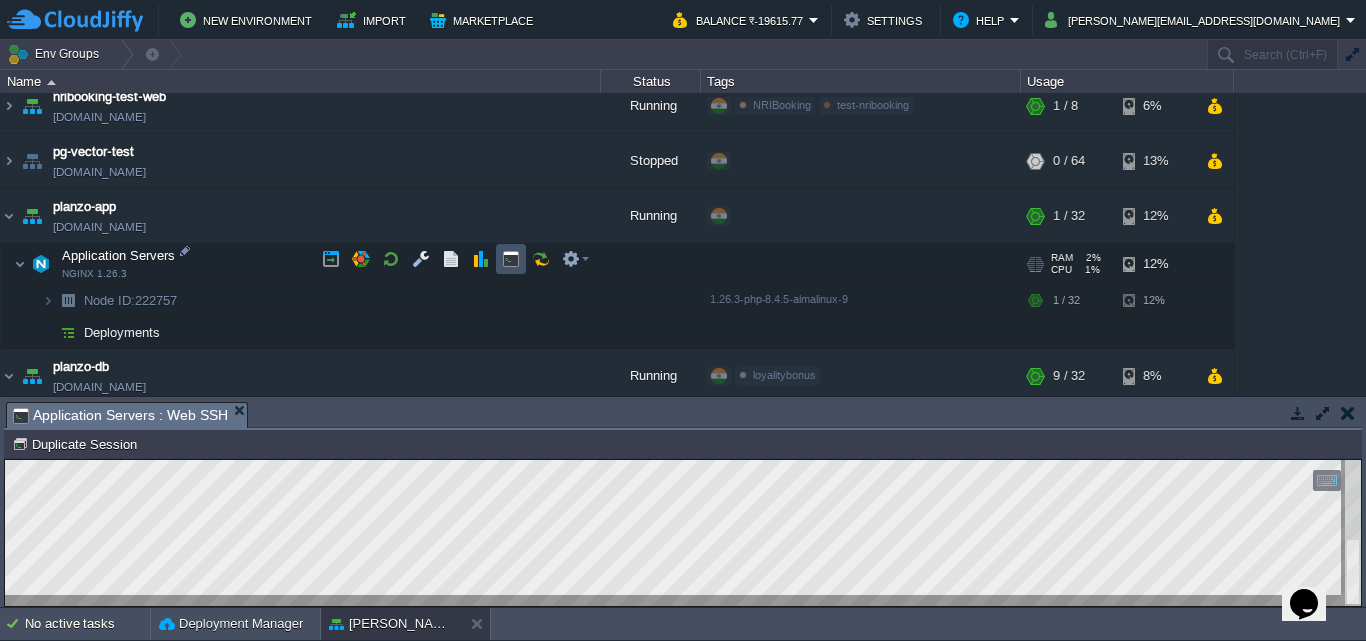 click at bounding box center [511, 259] 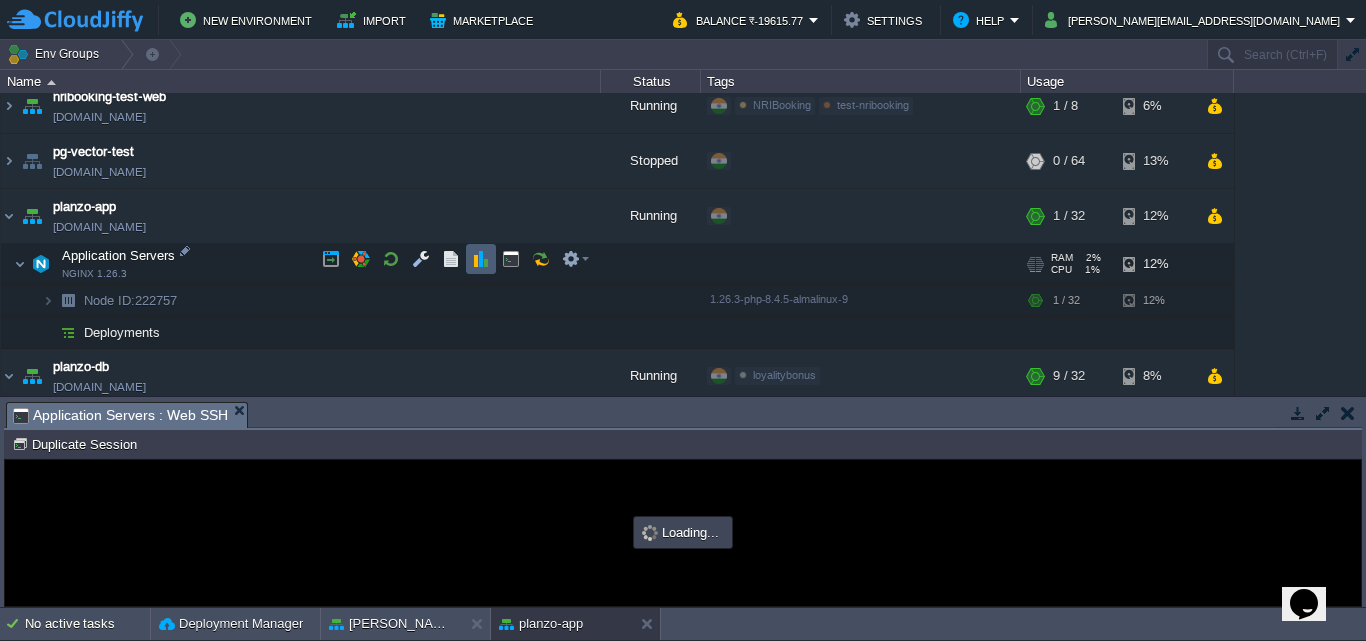 scroll, scrollTop: 0, scrollLeft: 0, axis: both 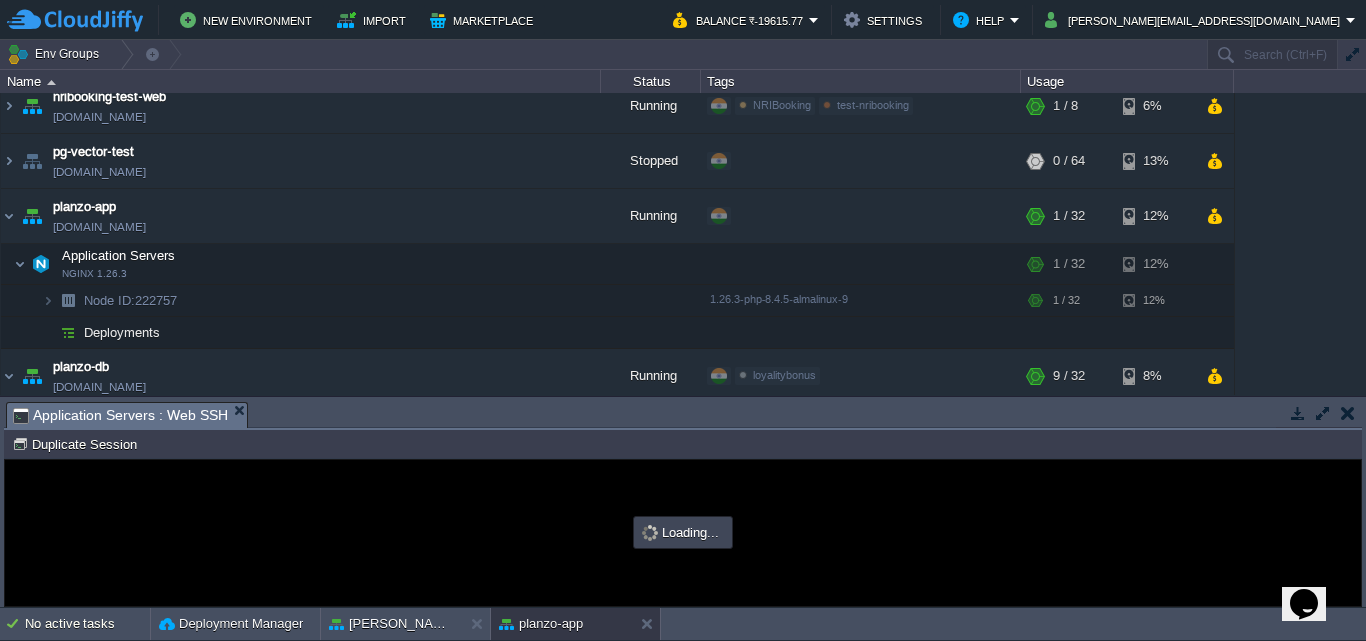 type on "#000000" 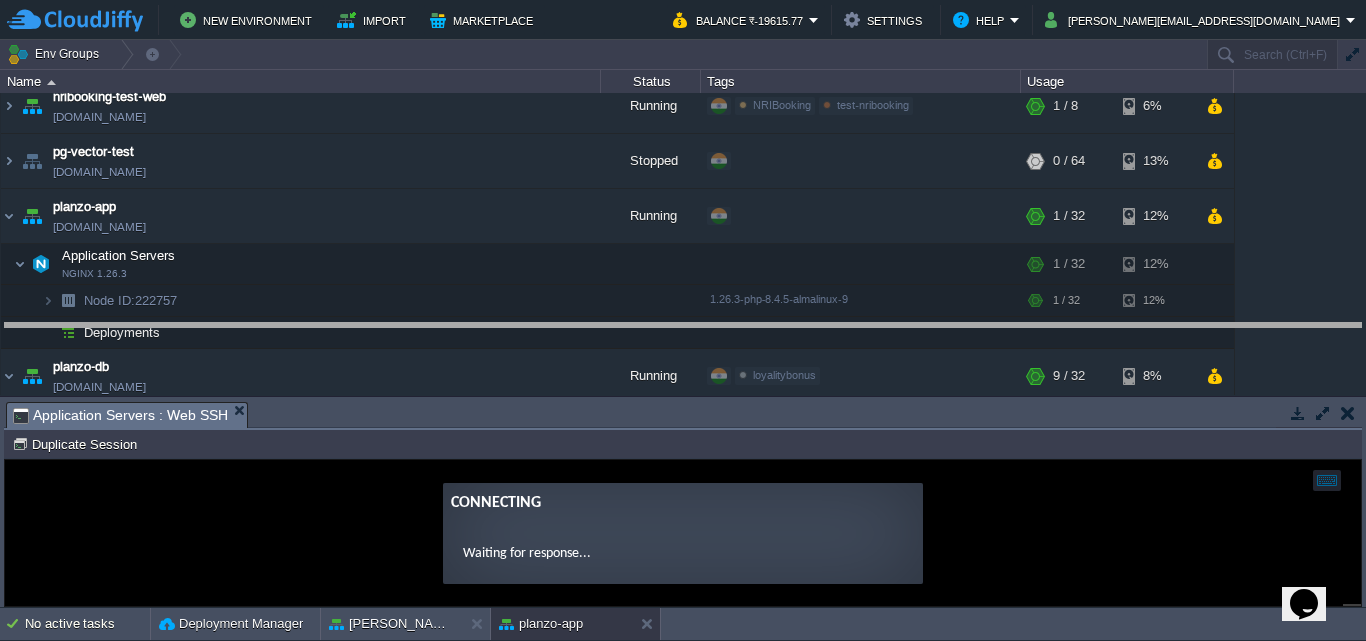 drag, startPoint x: 556, startPoint y: 419, endPoint x: 537, endPoint y: 340, distance: 81.25269 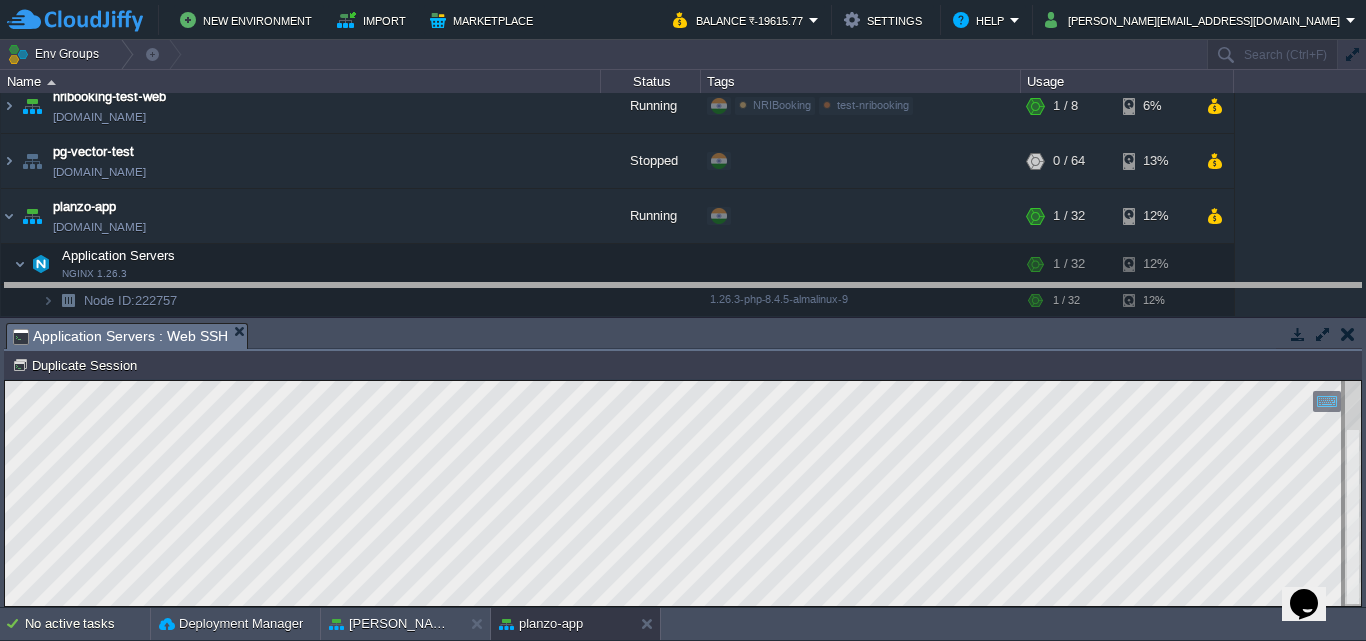 drag, startPoint x: 746, startPoint y: 339, endPoint x: 743, endPoint y: 291, distance: 48.09366 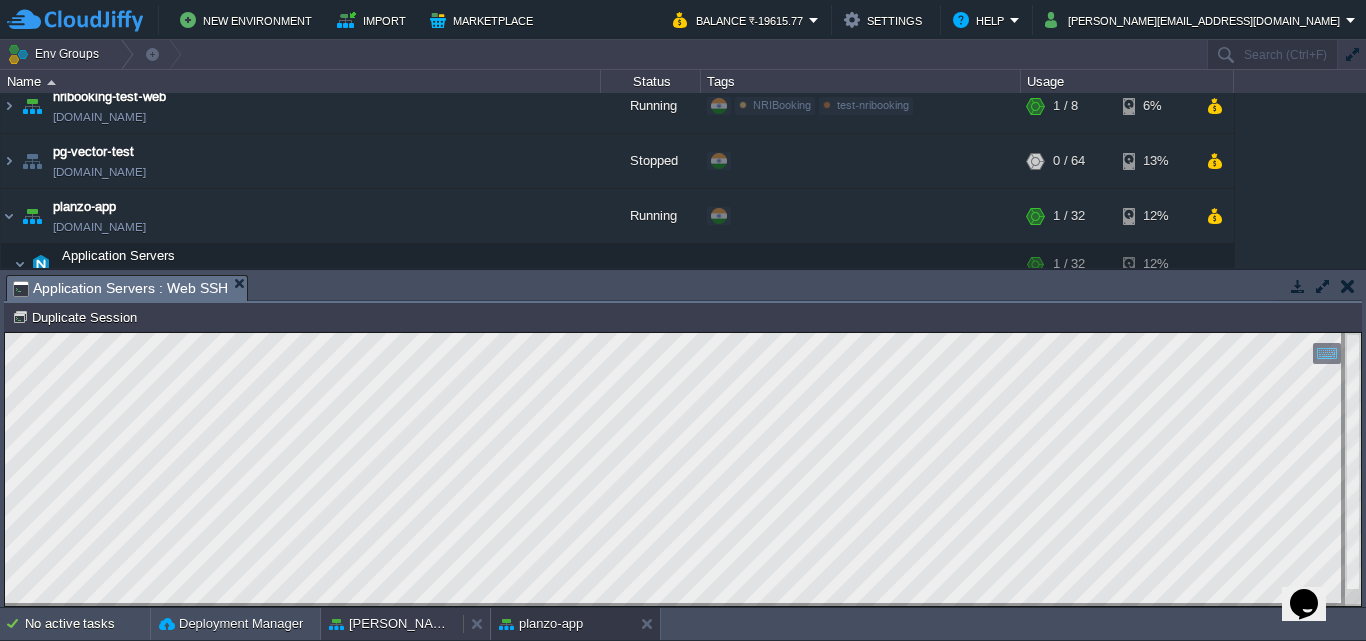 click on "[PERSON_NAME]-test" at bounding box center (392, 624) 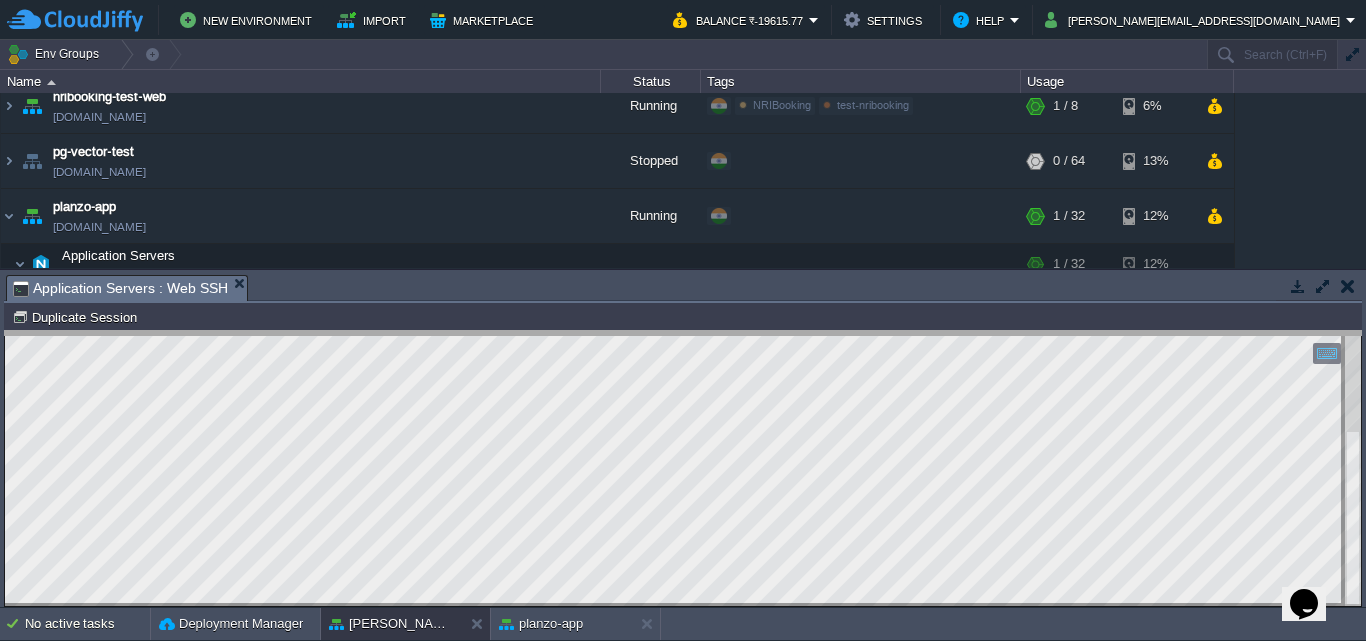 drag, startPoint x: 1111, startPoint y: 292, endPoint x: 1088, endPoint y: 349, distance: 61.46544 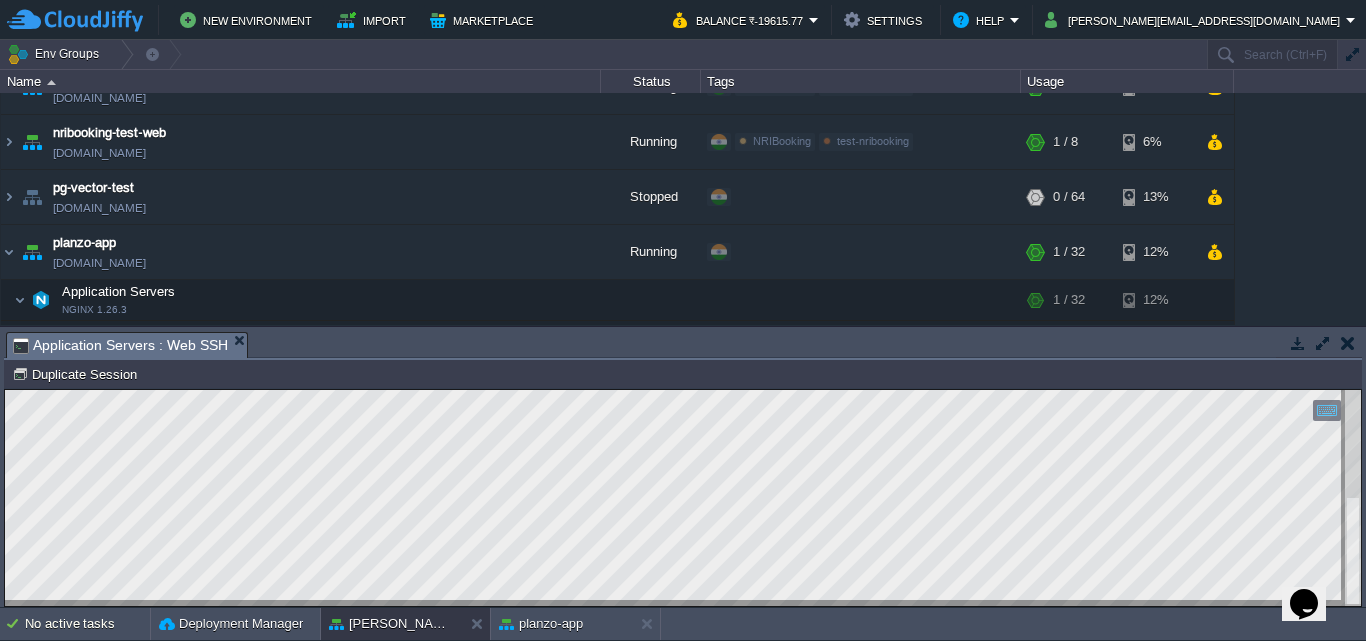 scroll, scrollTop: 1491, scrollLeft: 0, axis: vertical 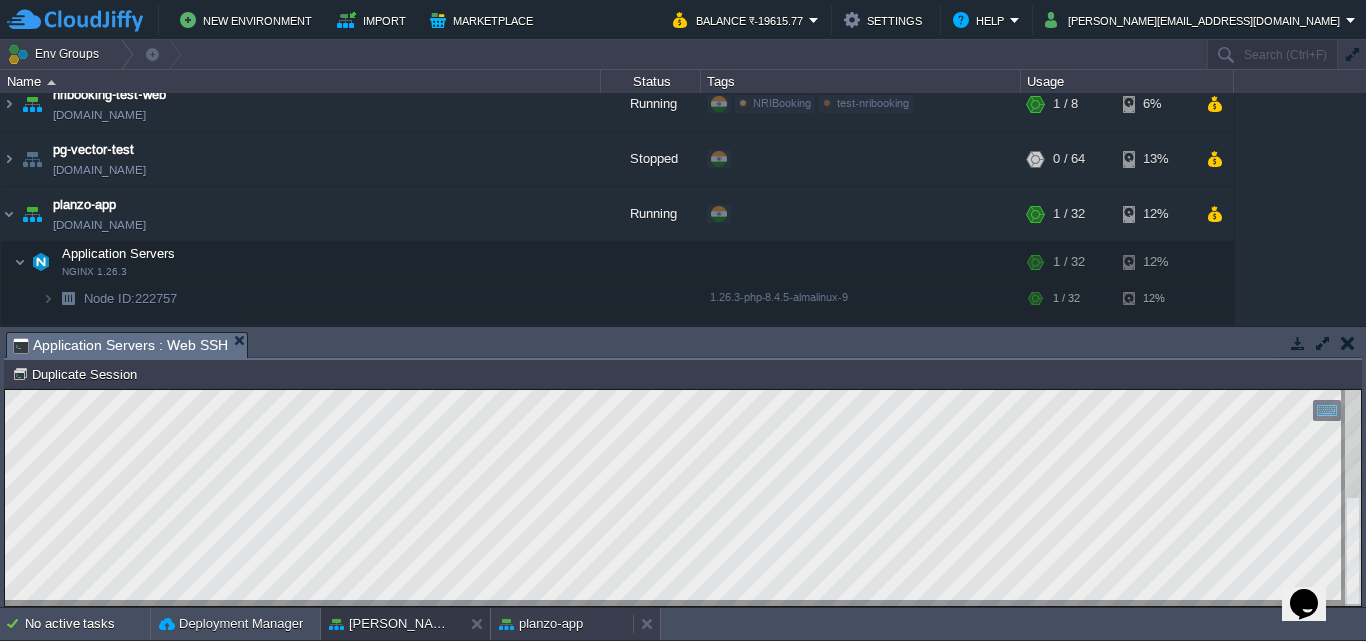 click on "planzo-app" at bounding box center [541, 624] 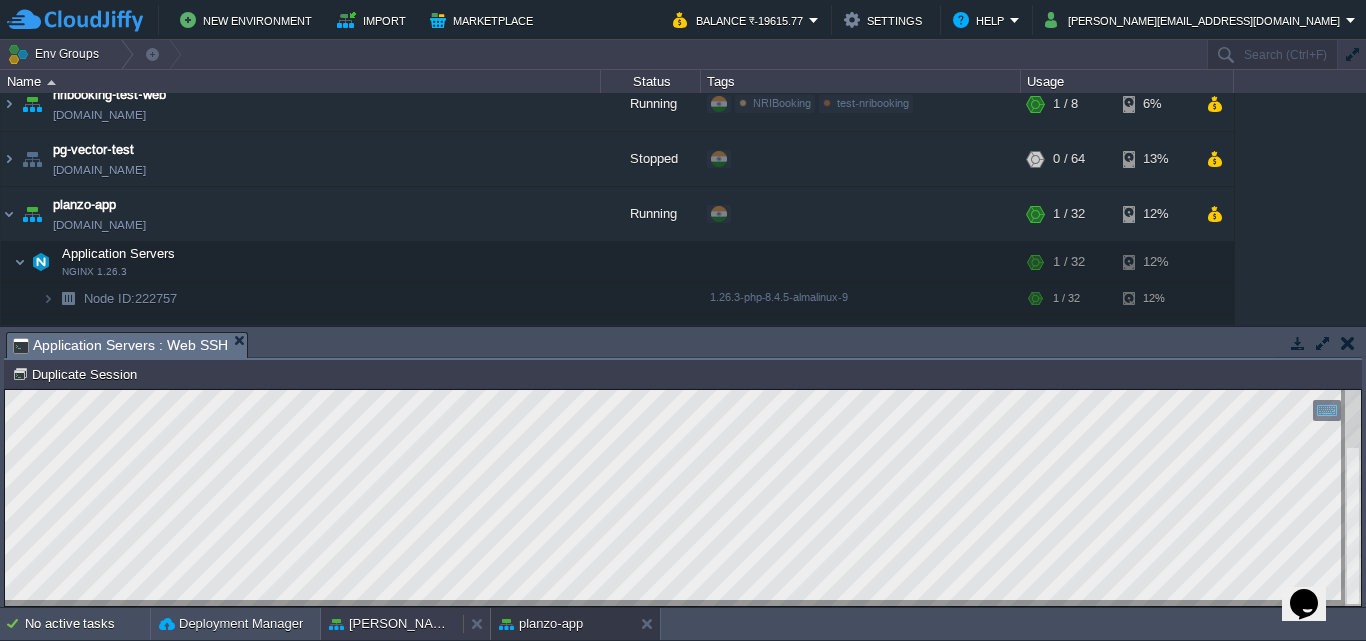 click on "[PERSON_NAME]-test" at bounding box center [392, 624] 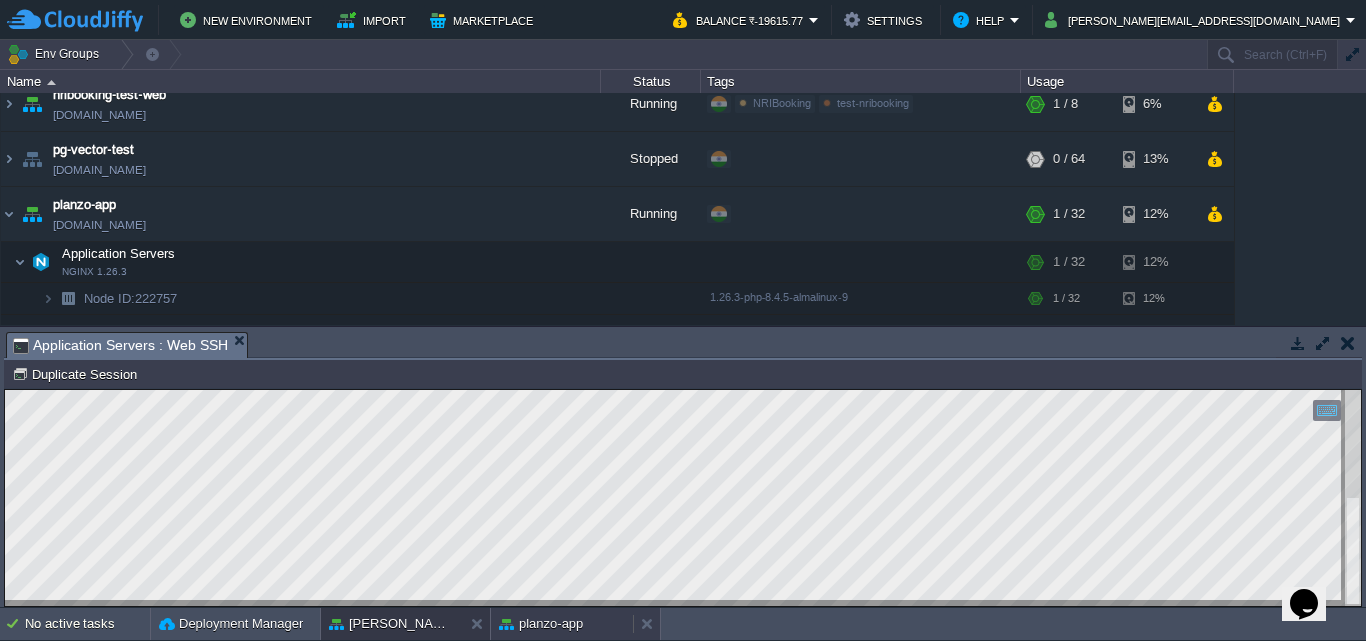 click on "planzo-app" at bounding box center (541, 624) 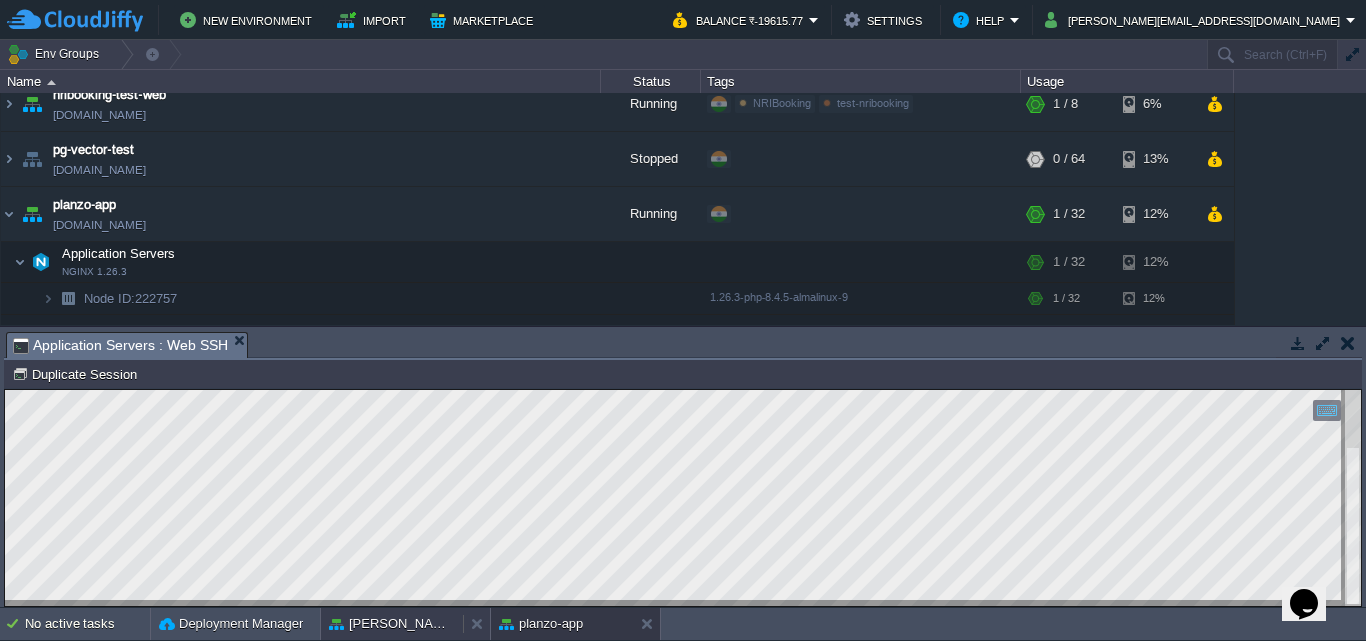 click on "[PERSON_NAME]-test" at bounding box center [392, 624] 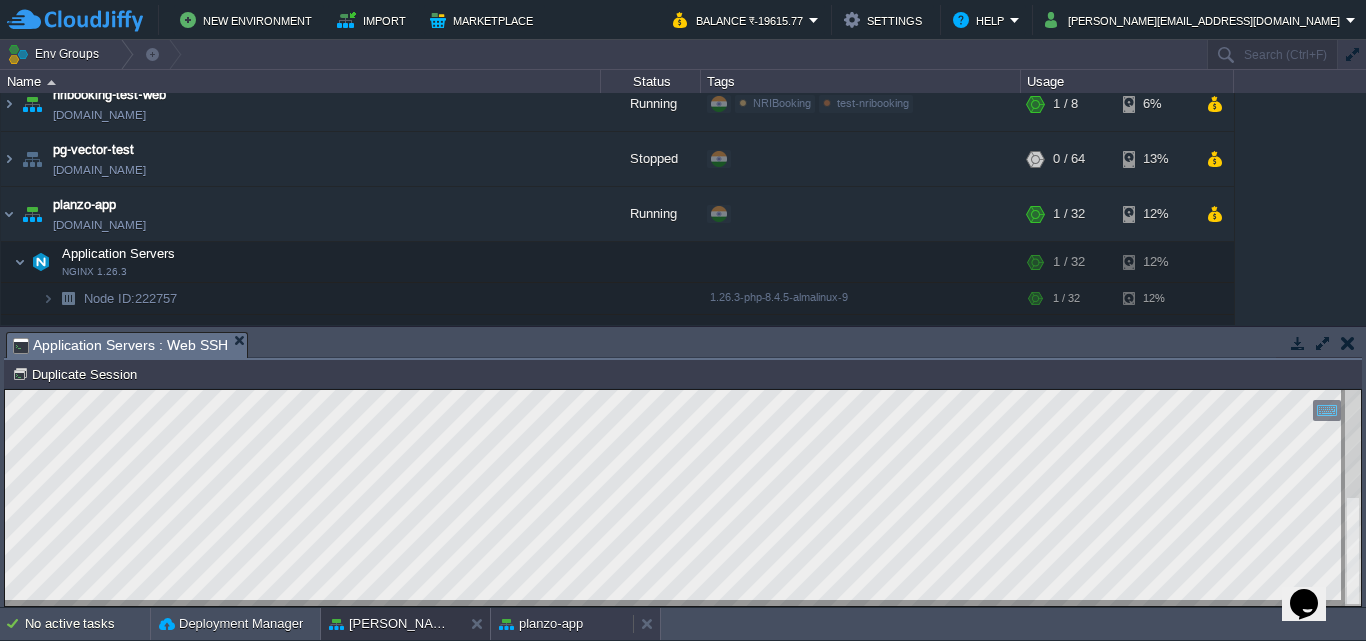 click on "planzo-app" at bounding box center (541, 624) 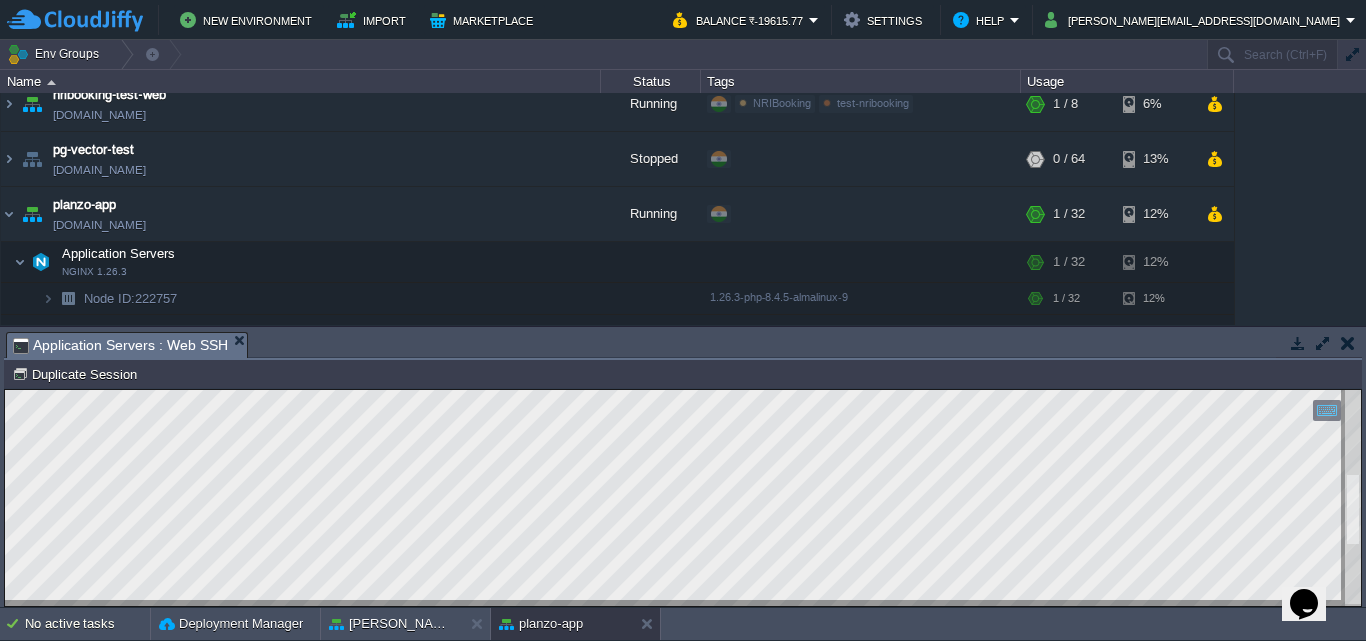 click on "Copy:                  Ctrl + Shift + C                                          Paste:                  Ctrl + V                                         Settings:                  Ctrl + Shift + Alt
0" at bounding box center [683, 390] 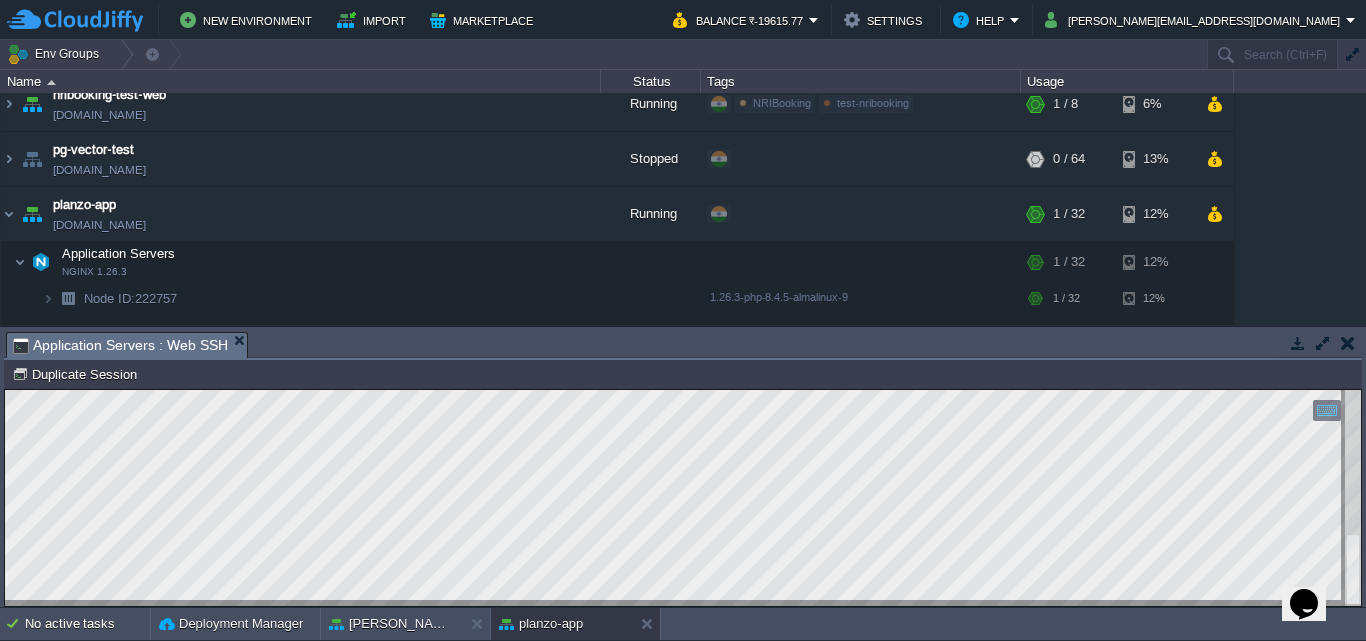 click on "Copy:                  Ctrl + Shift + C                                          Paste:                  Ctrl + V                                         Settings:                  Ctrl + Shift + Alt
0" at bounding box center (683, 390) 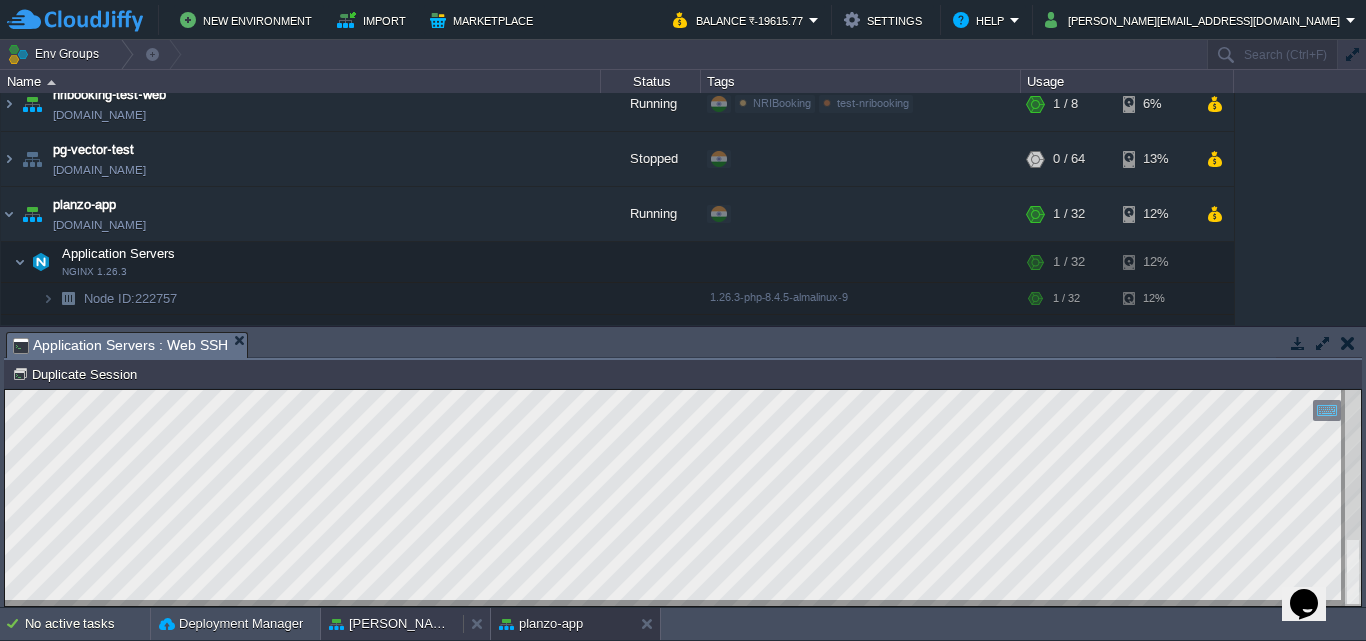 click on "[PERSON_NAME]-test" at bounding box center (392, 624) 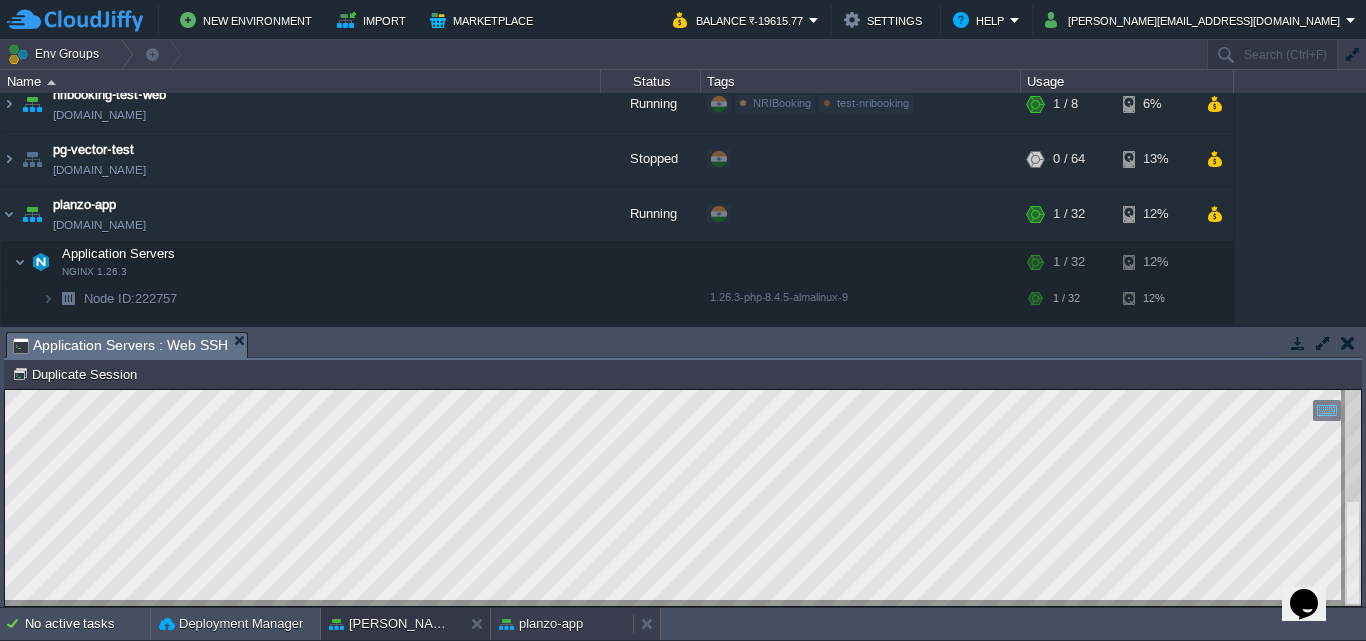 click on "planzo-app" at bounding box center [541, 624] 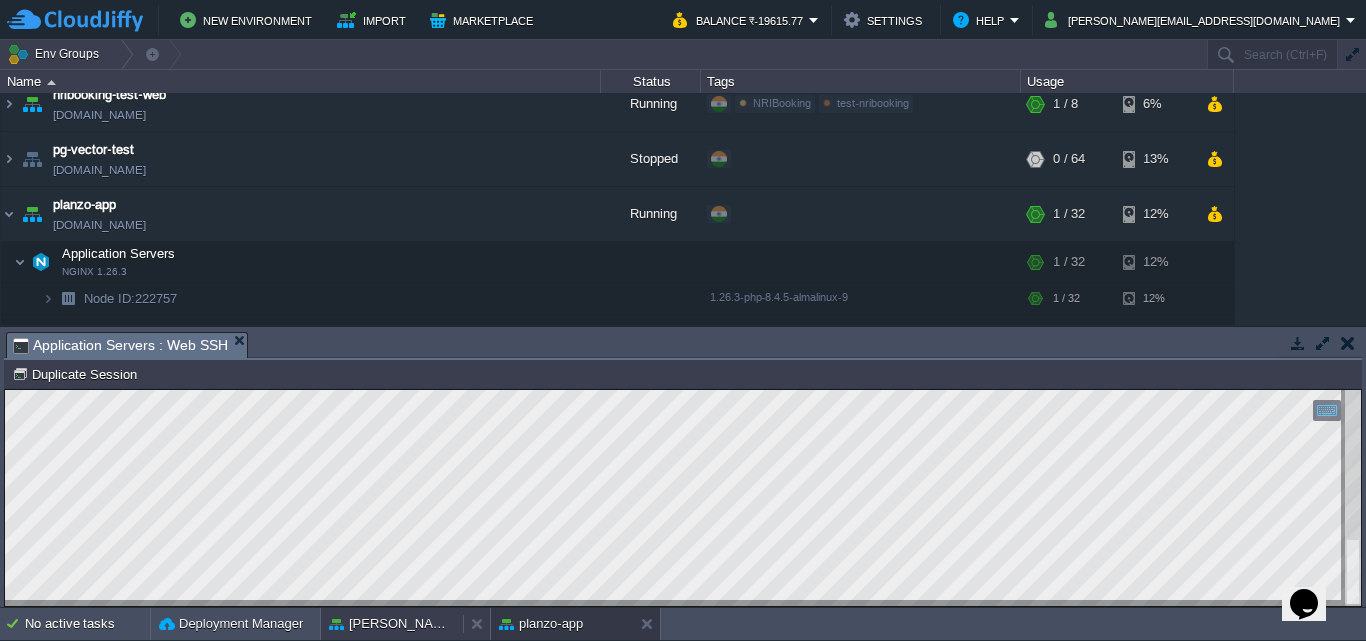 click on "[PERSON_NAME]-test" at bounding box center [392, 624] 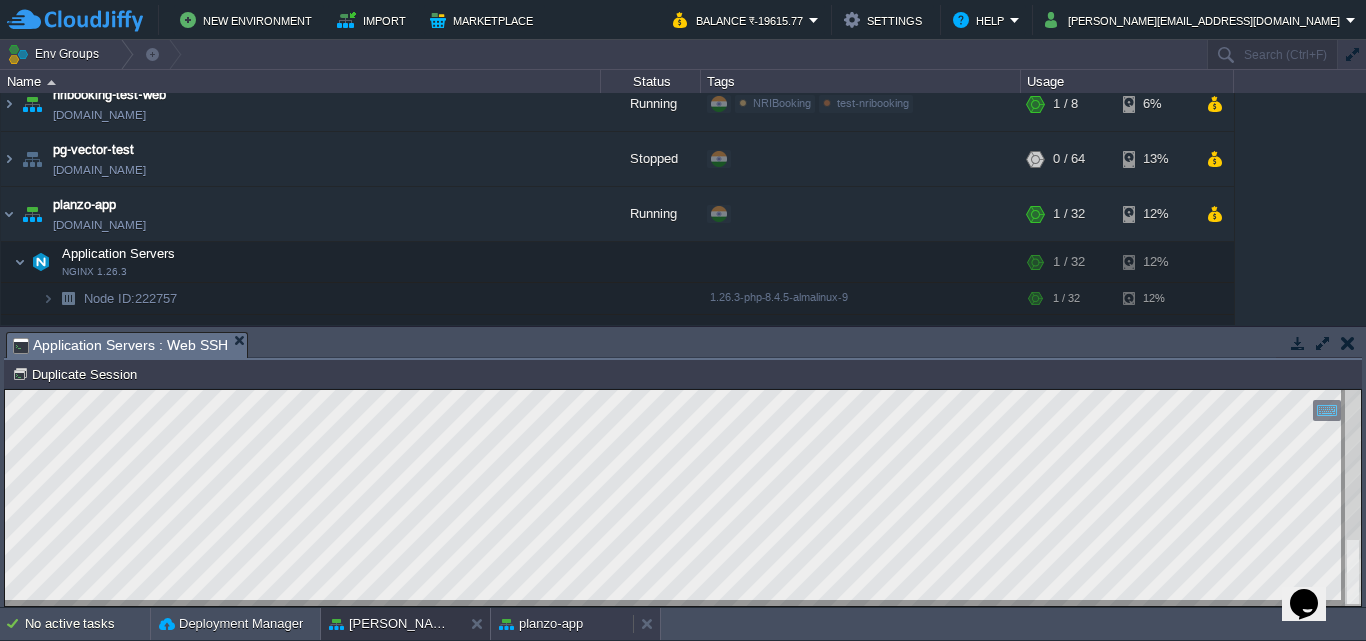 click on "planzo-app" at bounding box center (562, 624) 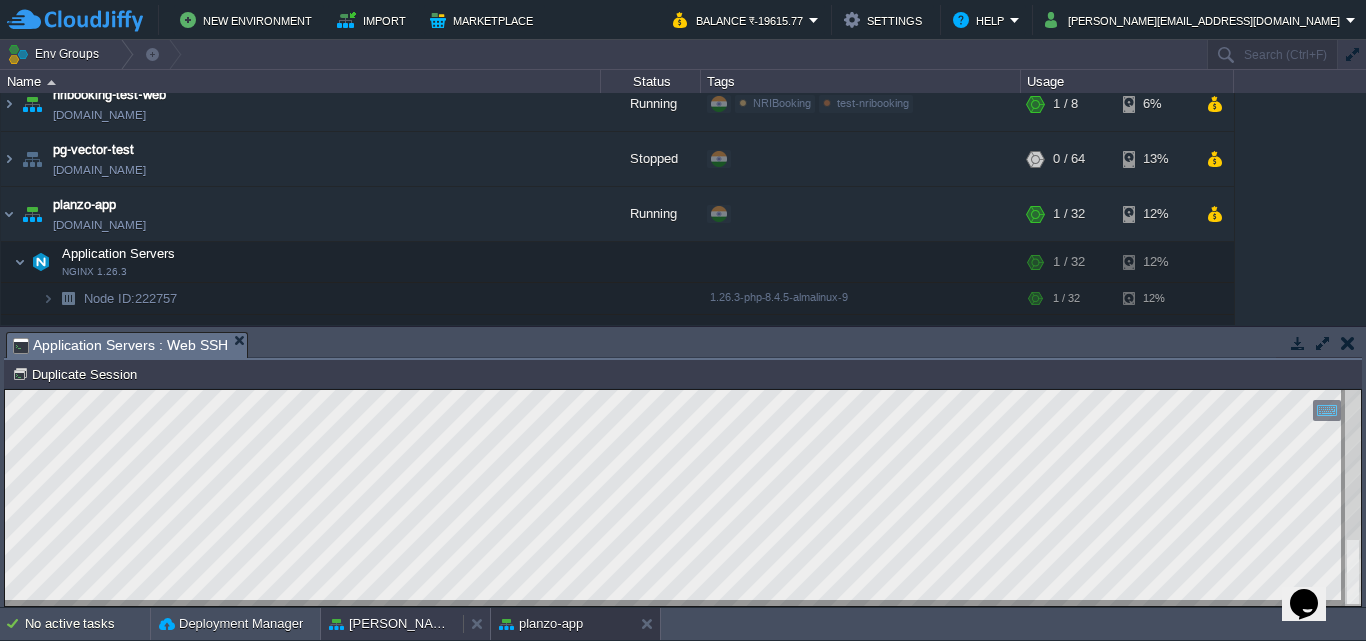 click on "[PERSON_NAME]-test" at bounding box center (392, 624) 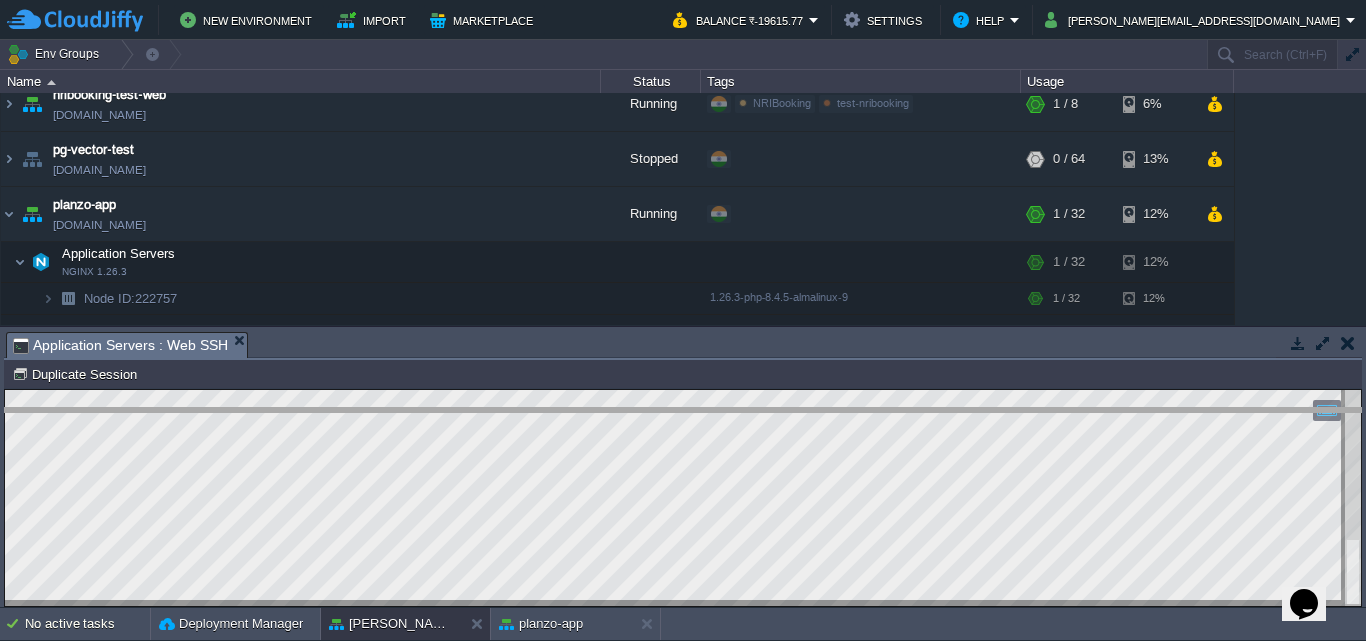 drag, startPoint x: 539, startPoint y: 339, endPoint x: 514, endPoint y: 417, distance: 81.908485 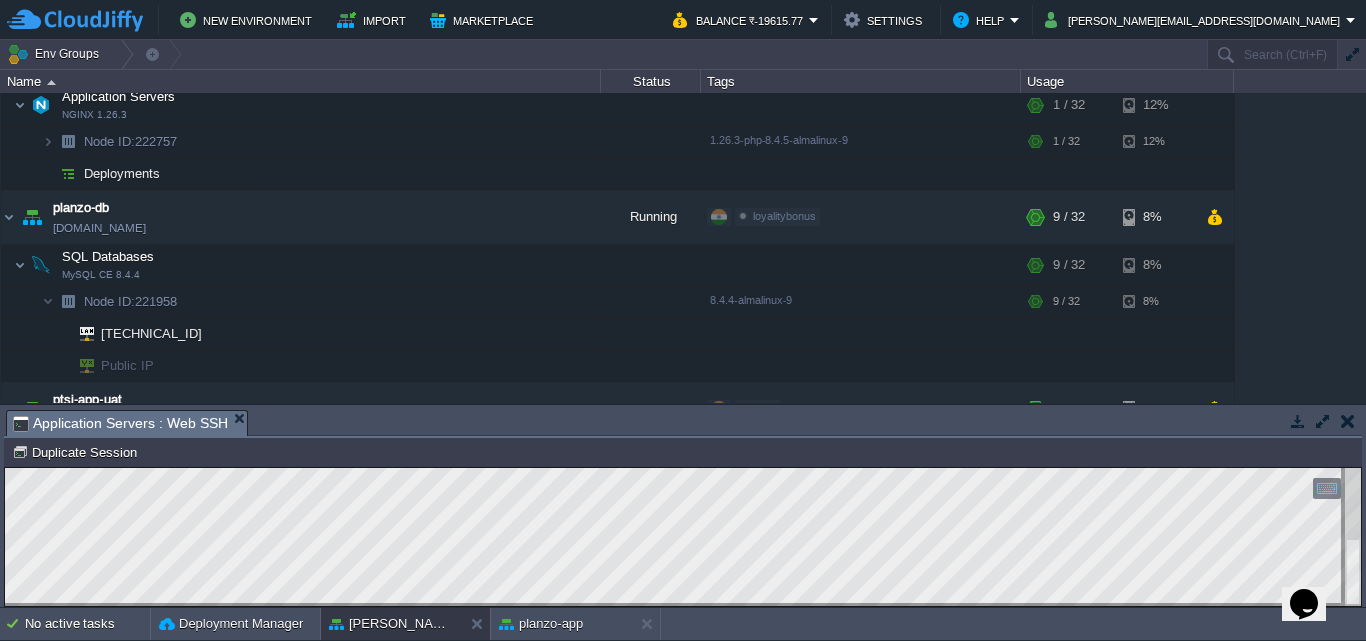 scroll, scrollTop: 1665, scrollLeft: 0, axis: vertical 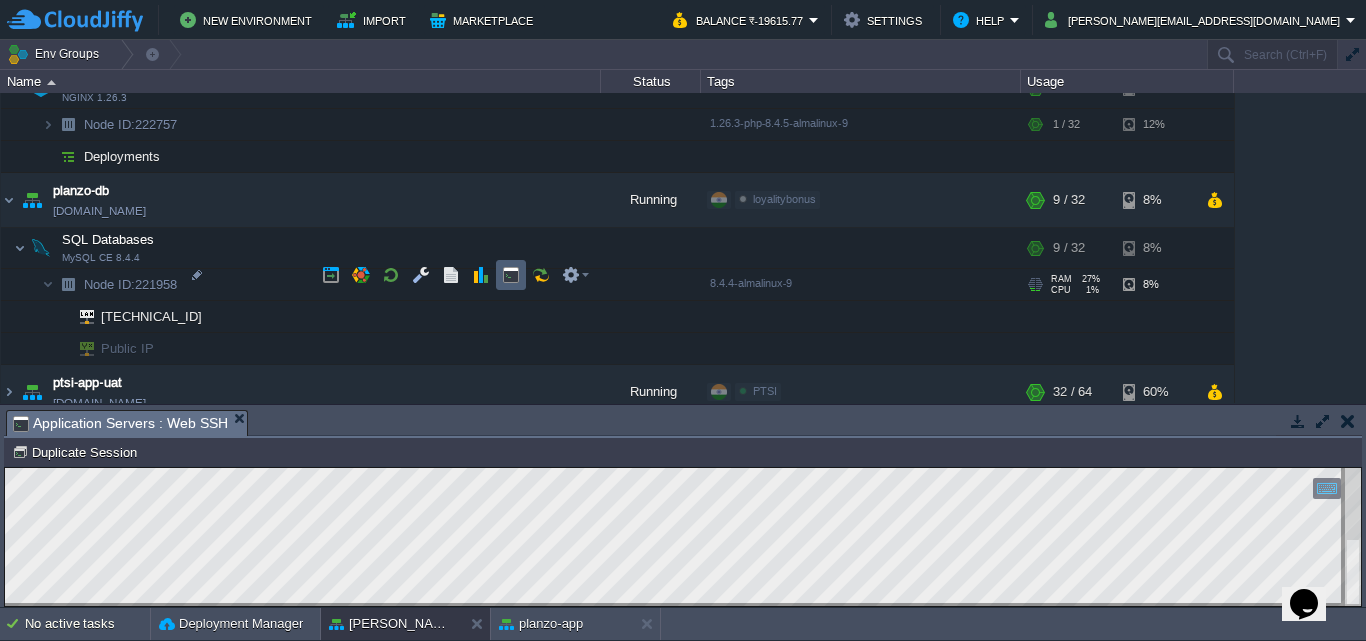 click at bounding box center [511, 275] 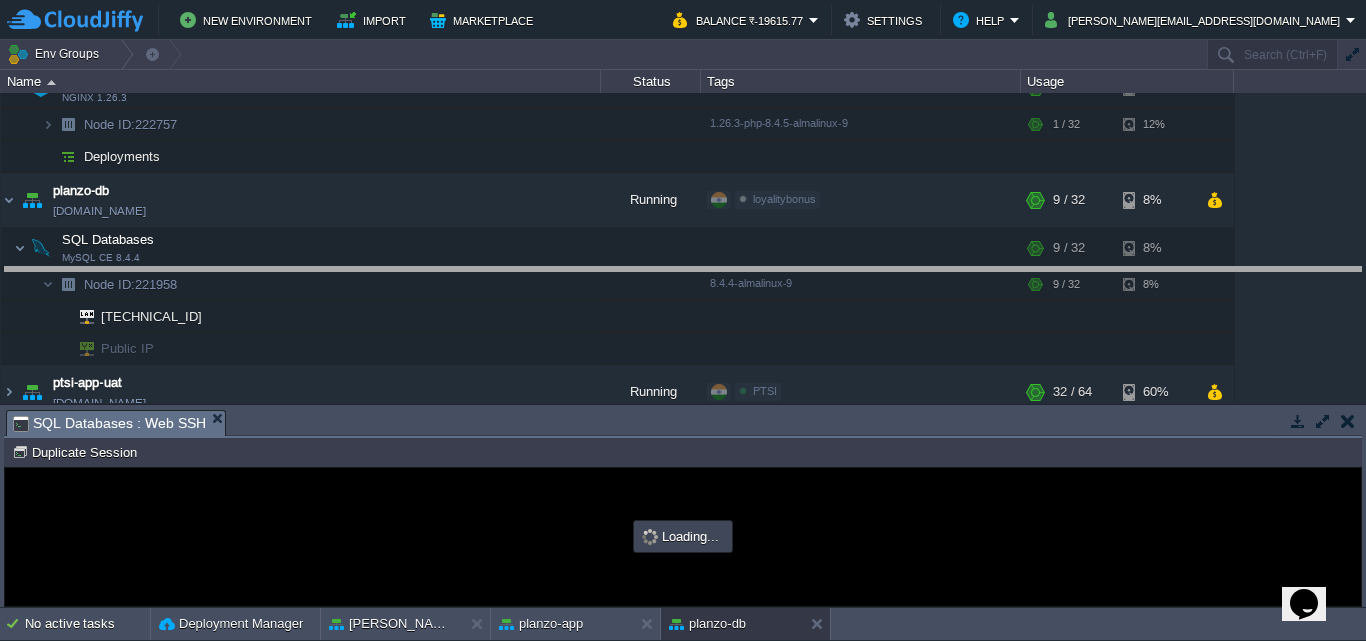 drag, startPoint x: 577, startPoint y: 417, endPoint x: 557, endPoint y: 273, distance: 145.38225 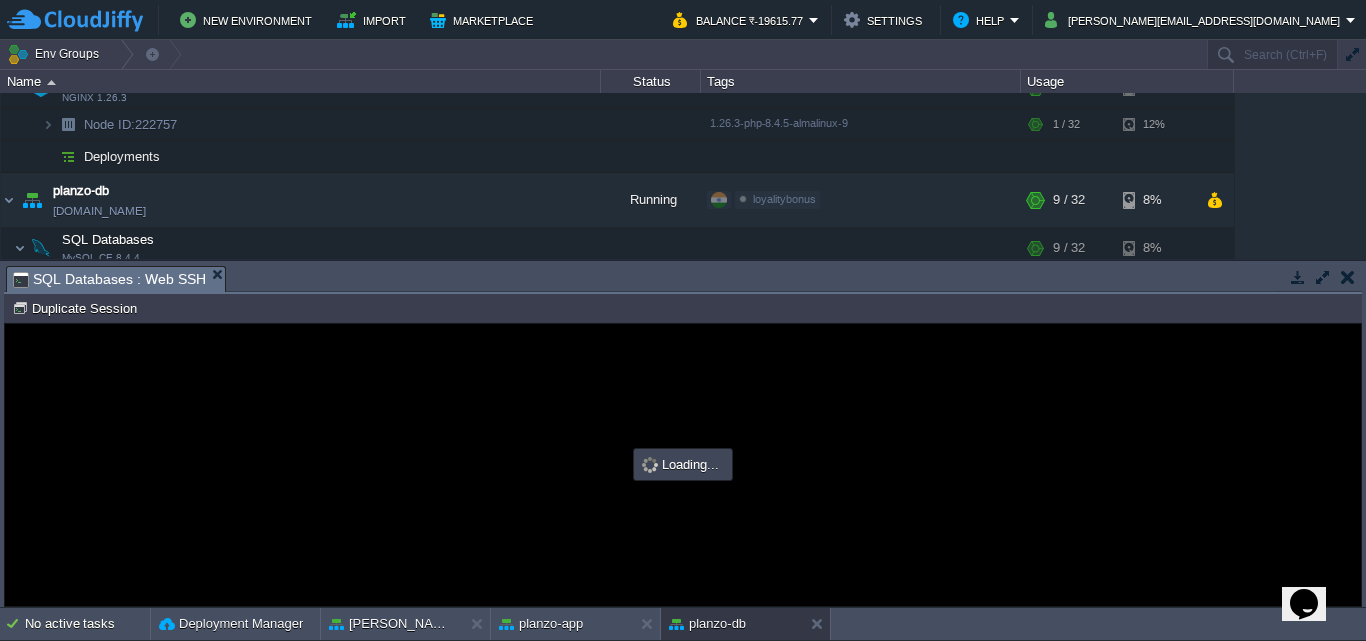 scroll, scrollTop: 0, scrollLeft: 0, axis: both 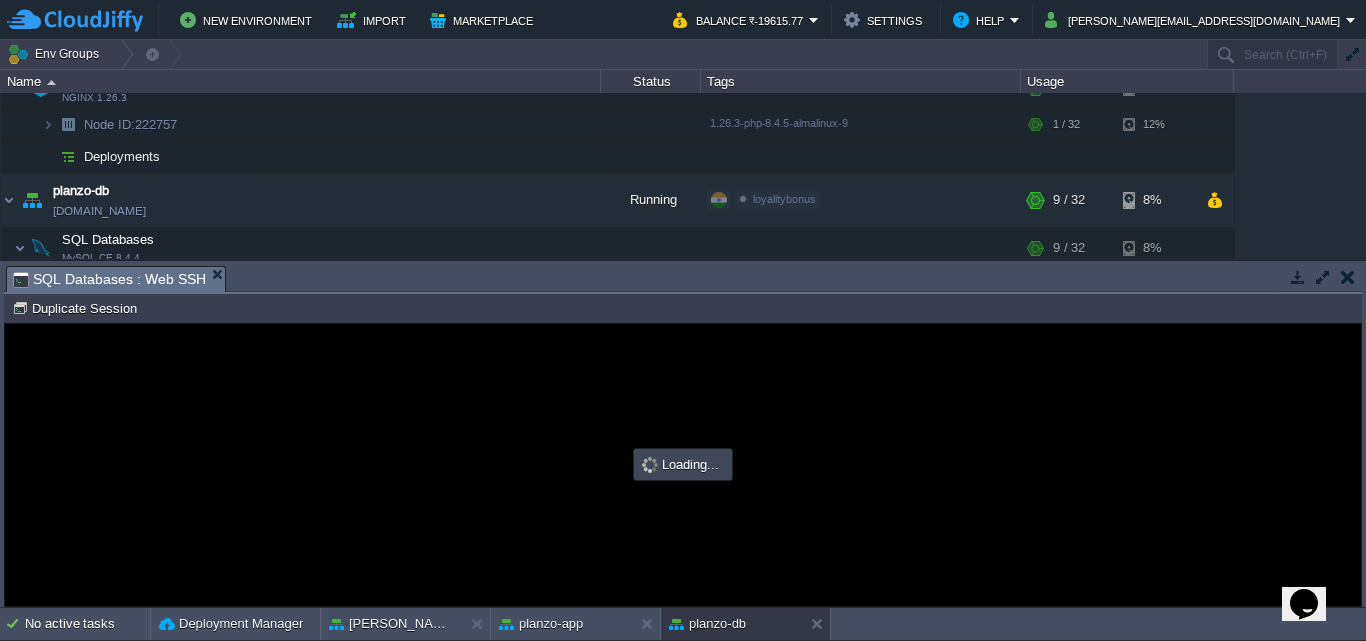 type on "#000000" 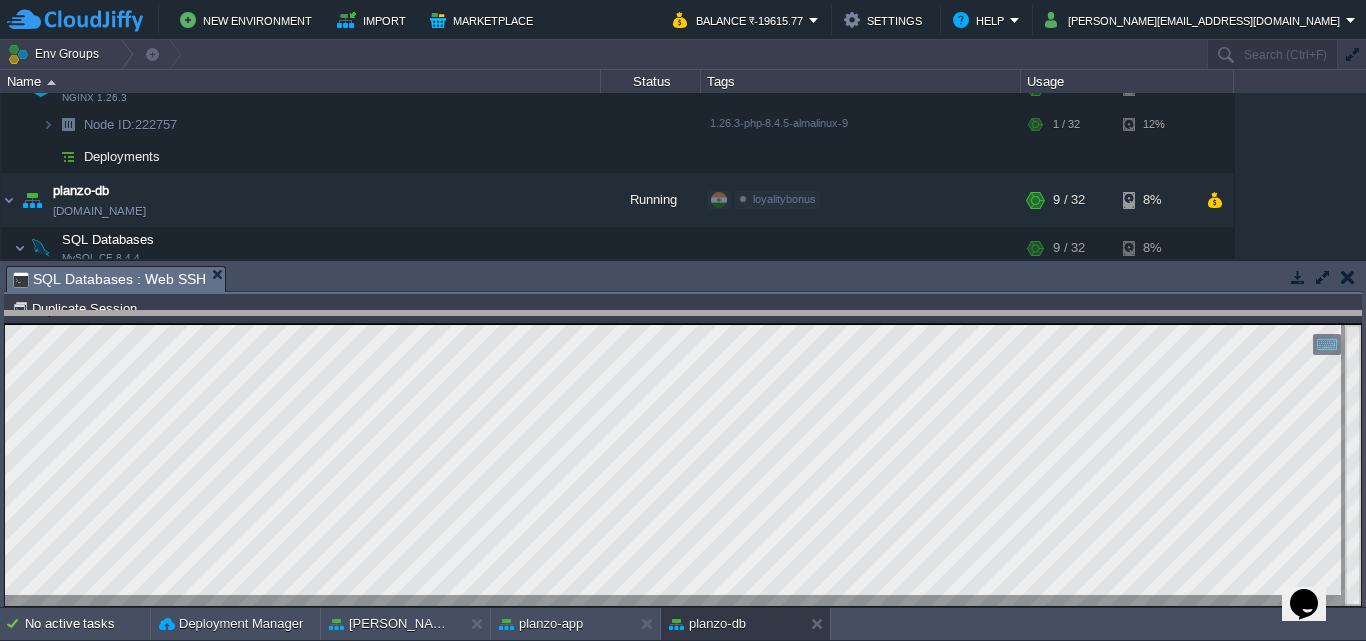 drag, startPoint x: 406, startPoint y: 273, endPoint x: 391, endPoint y: 328, distance: 57.00877 